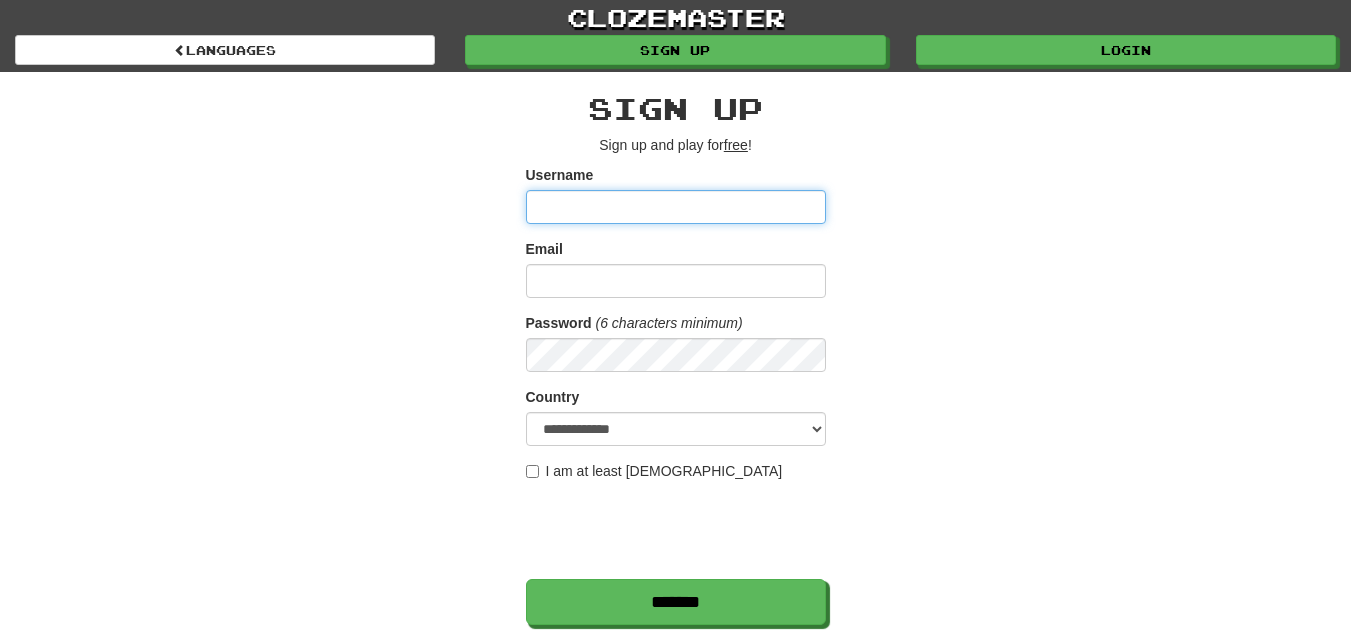 scroll, scrollTop: 200, scrollLeft: 0, axis: vertical 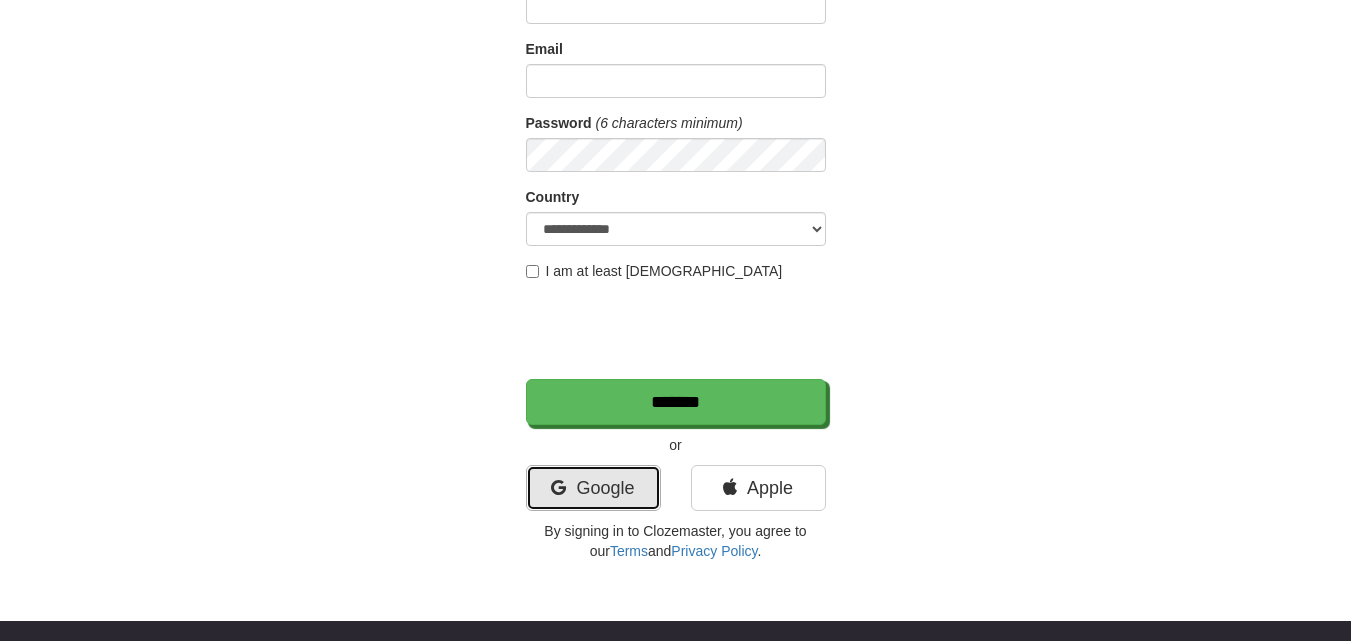 click on "Google" at bounding box center (593, 488) 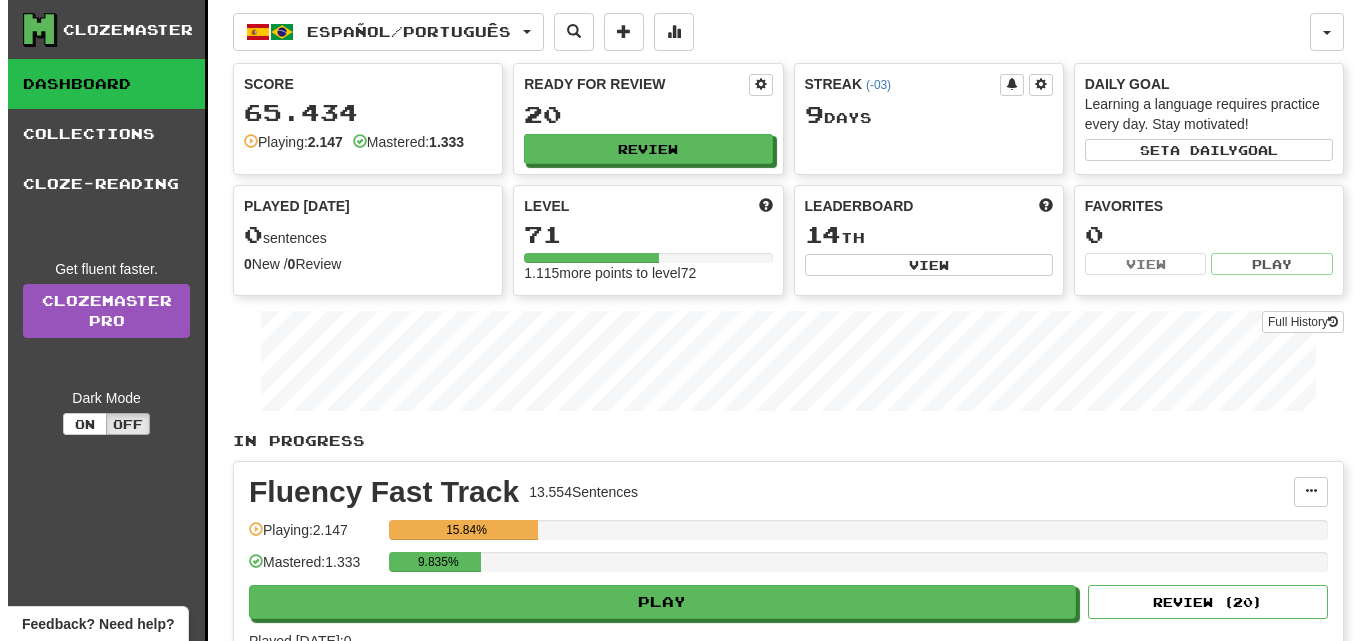 scroll, scrollTop: 0, scrollLeft: 0, axis: both 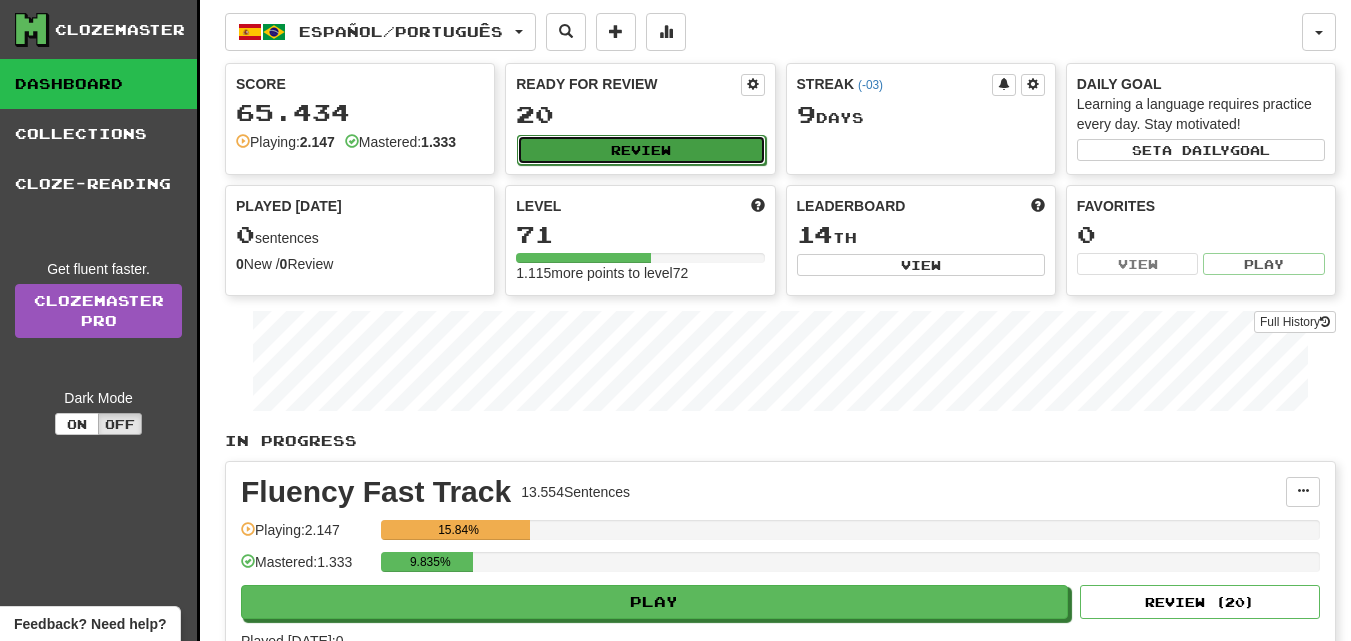 click on "Review" at bounding box center [641, 150] 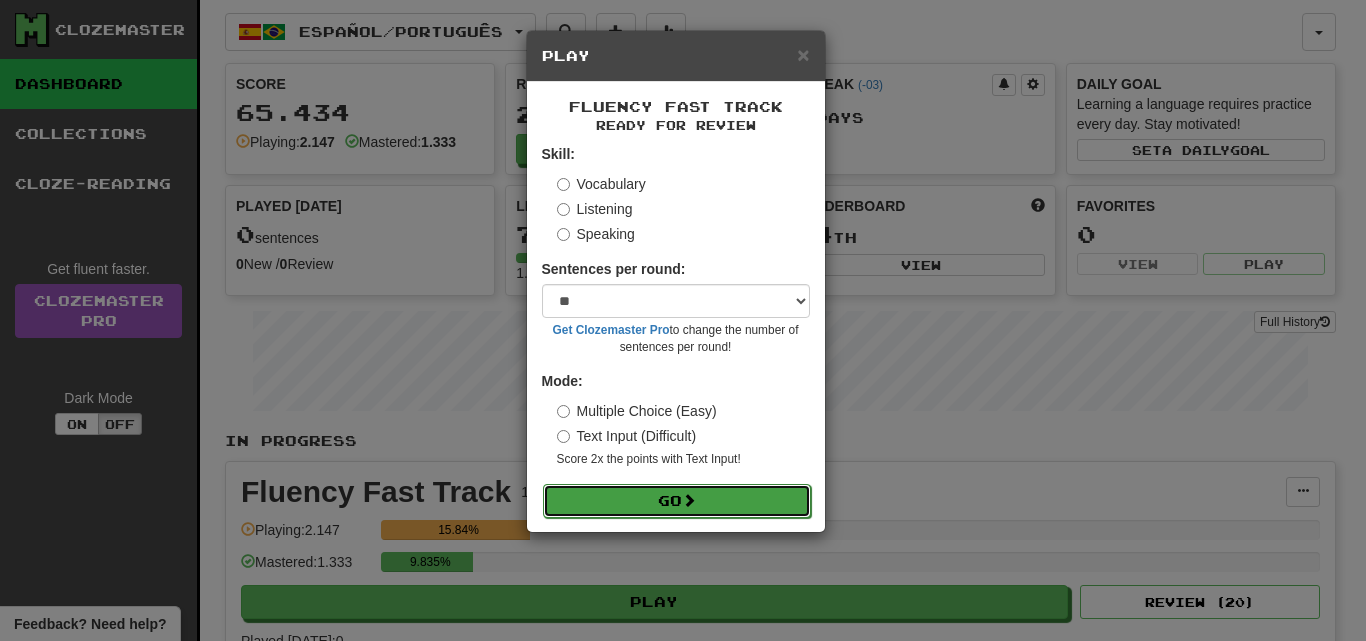 click on "Go" at bounding box center [677, 501] 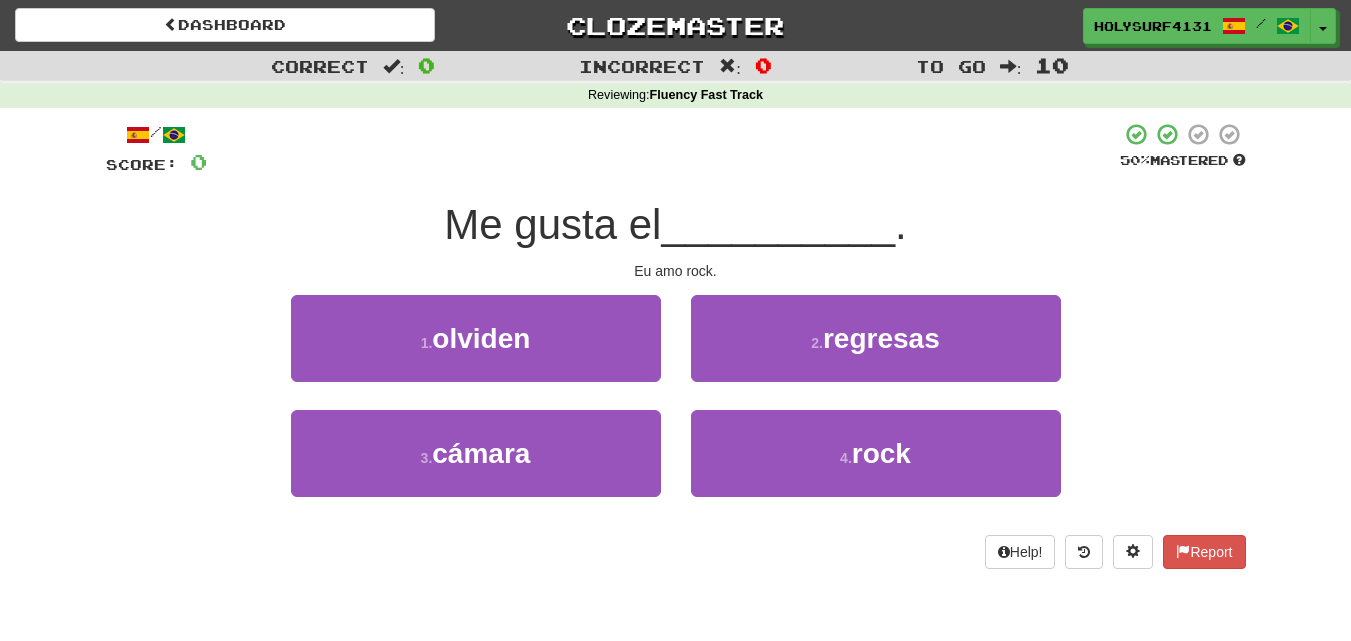 scroll, scrollTop: 0, scrollLeft: 0, axis: both 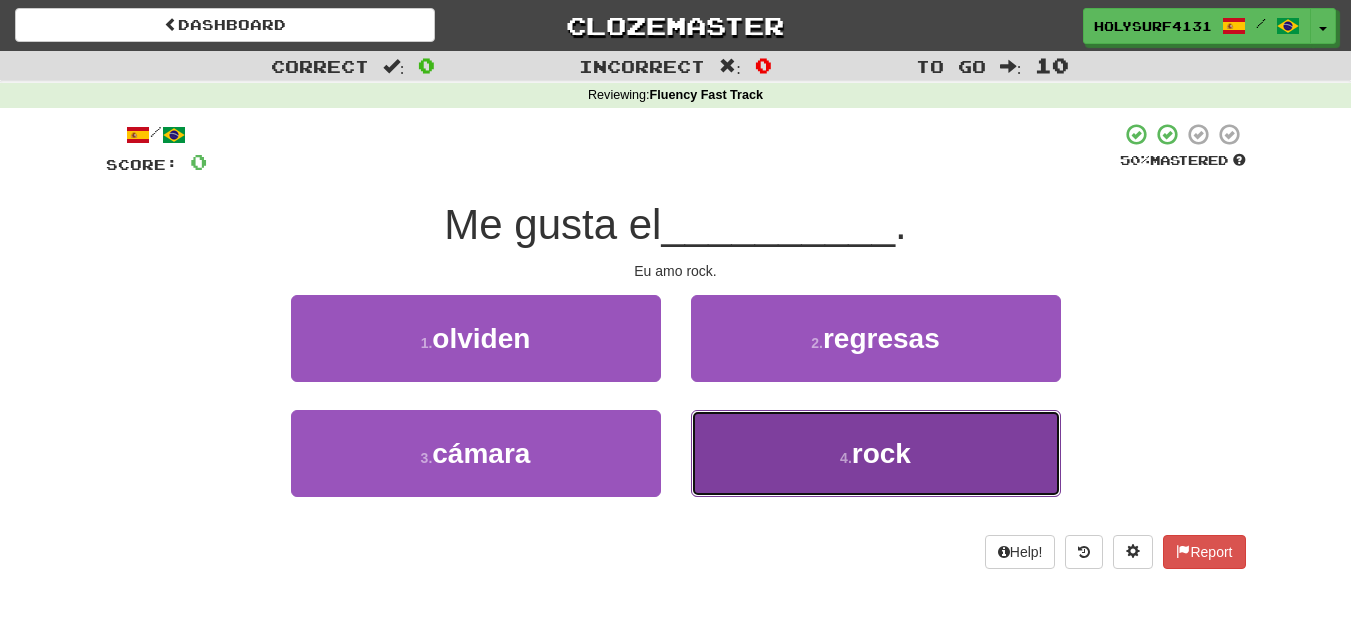 click on "4 .  rock" at bounding box center (876, 453) 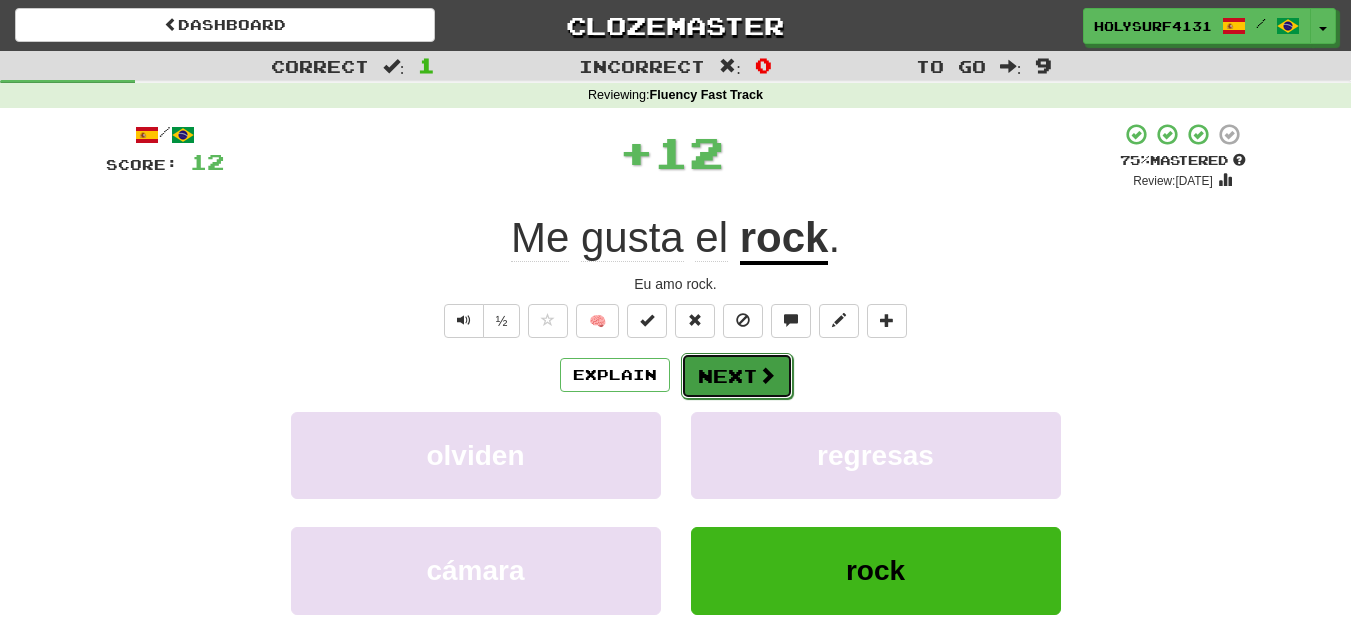 click on "Next" at bounding box center (737, 376) 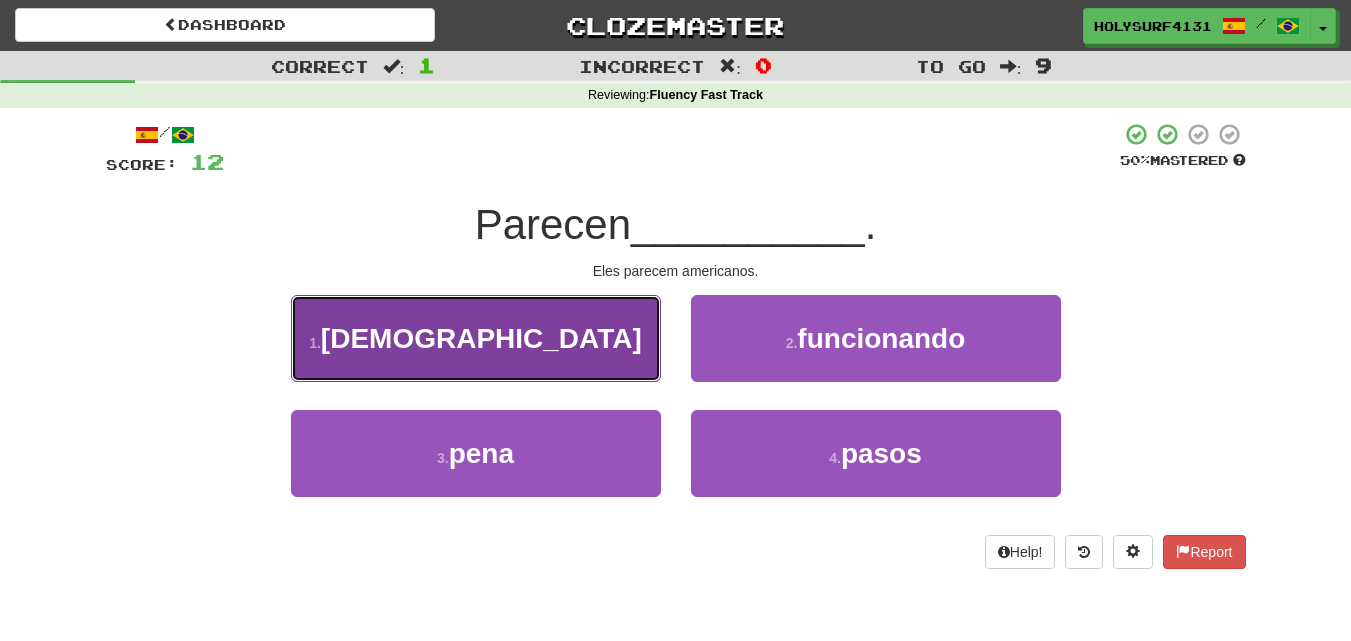 click on "1 .  [DEMOGRAPHIC_DATA]" at bounding box center [476, 338] 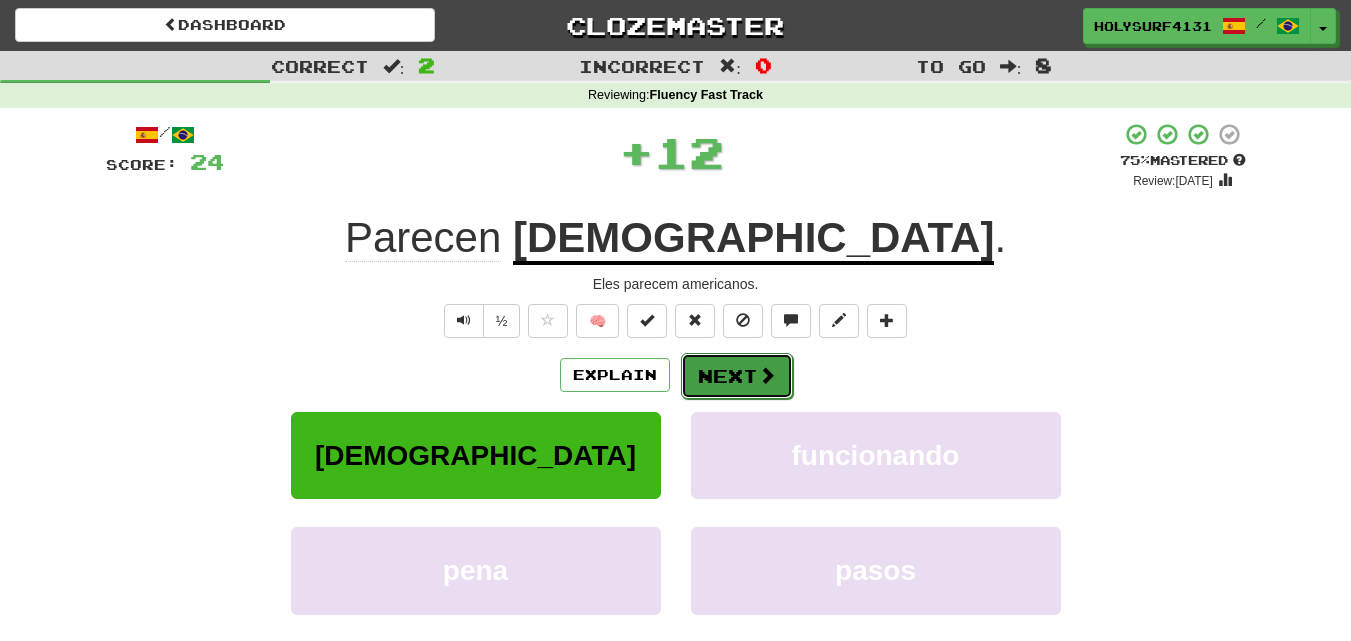 click on "Next" at bounding box center (737, 376) 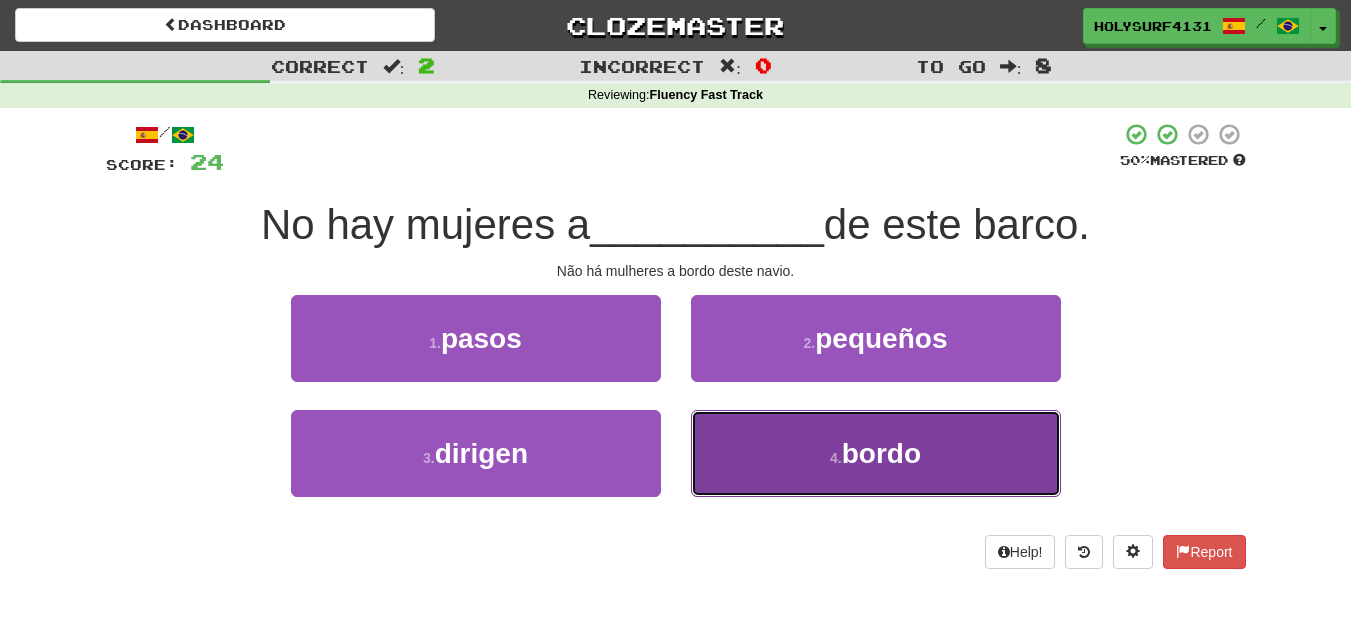 click on "4 .  bordo" at bounding box center [876, 453] 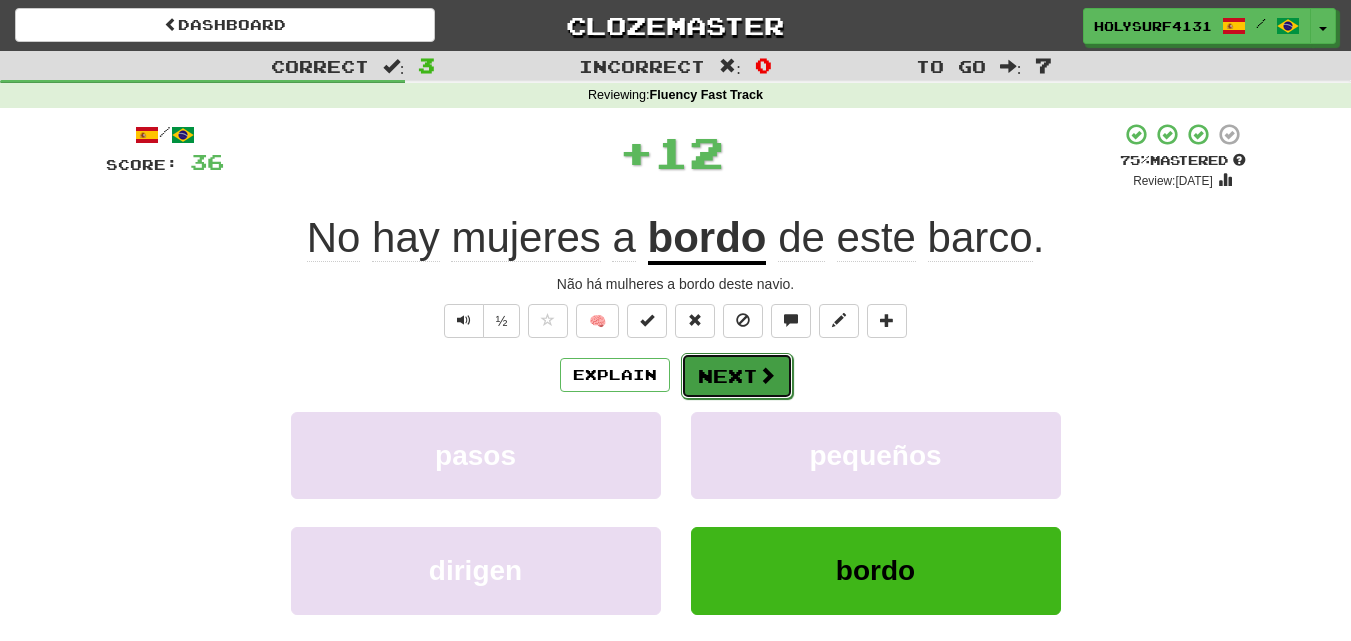 click on "Next" at bounding box center (737, 376) 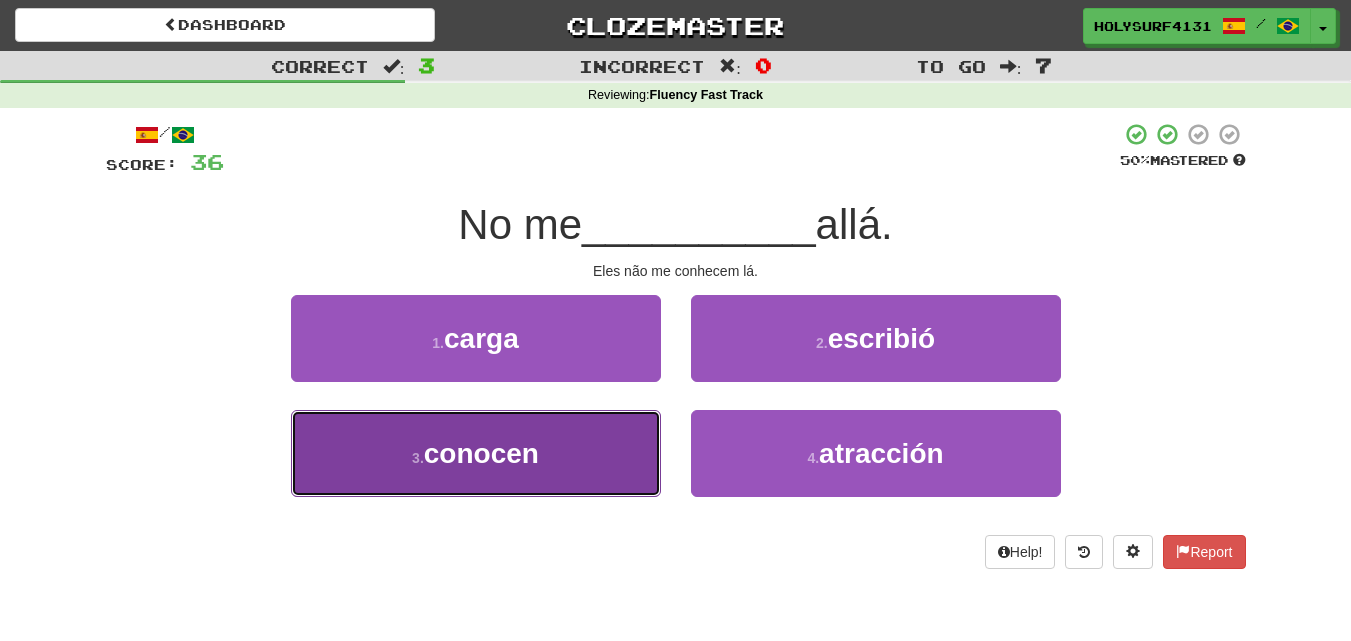 click on "3 .  conocen" at bounding box center [476, 453] 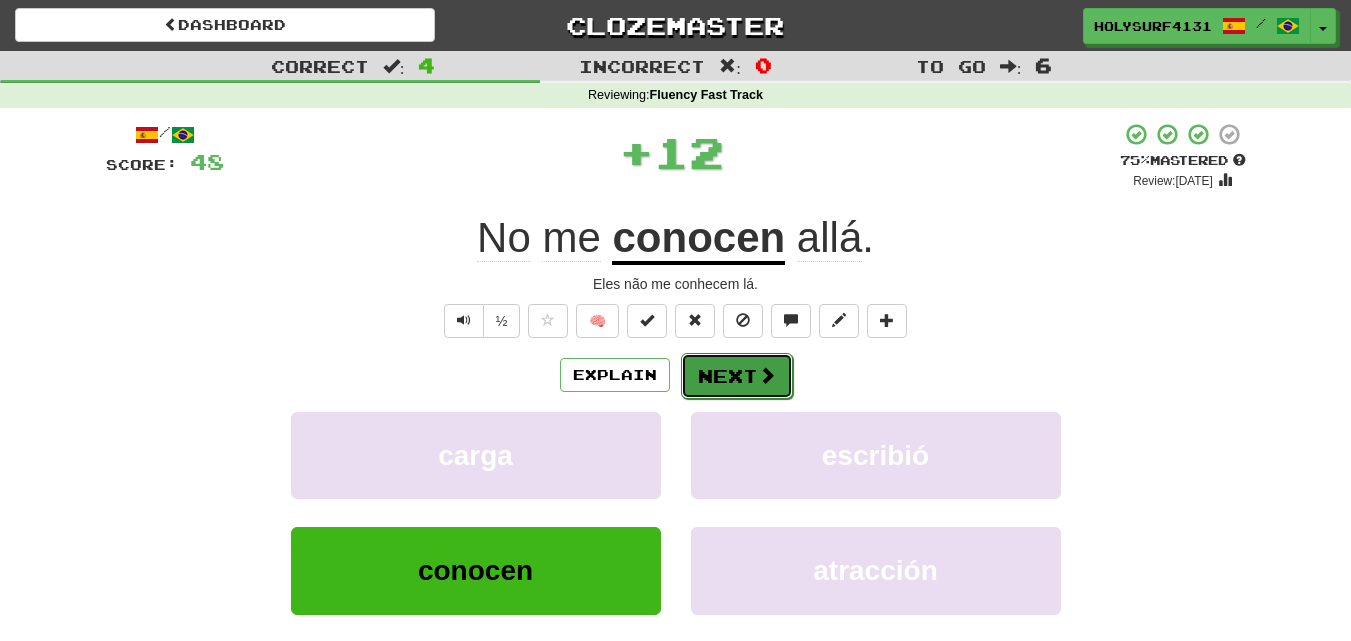 click on "Next" at bounding box center [737, 376] 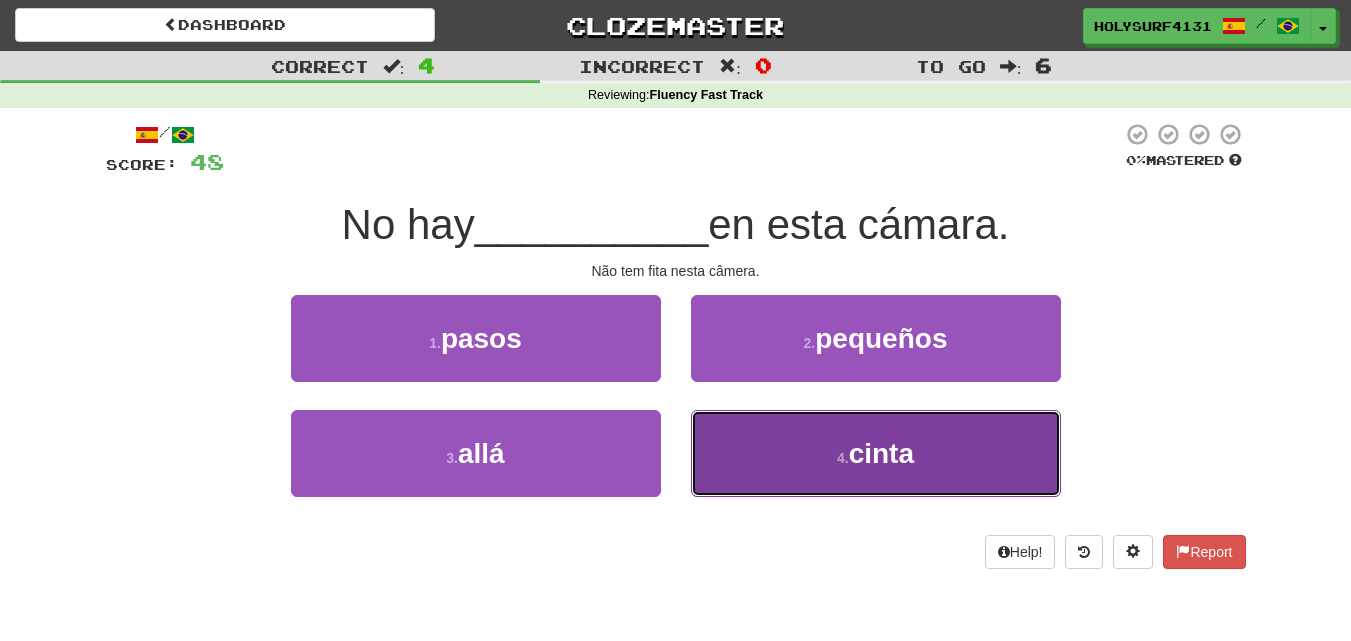 click on "4 .  cinta" at bounding box center [876, 453] 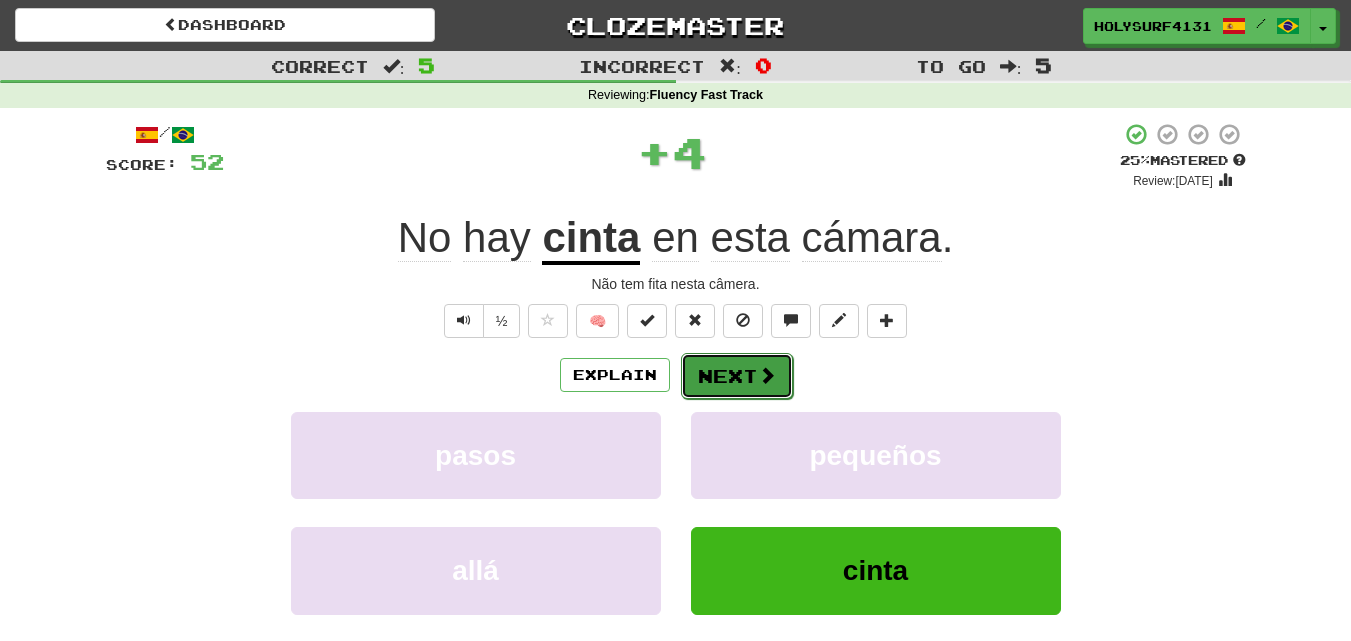 click on "Next" at bounding box center [737, 376] 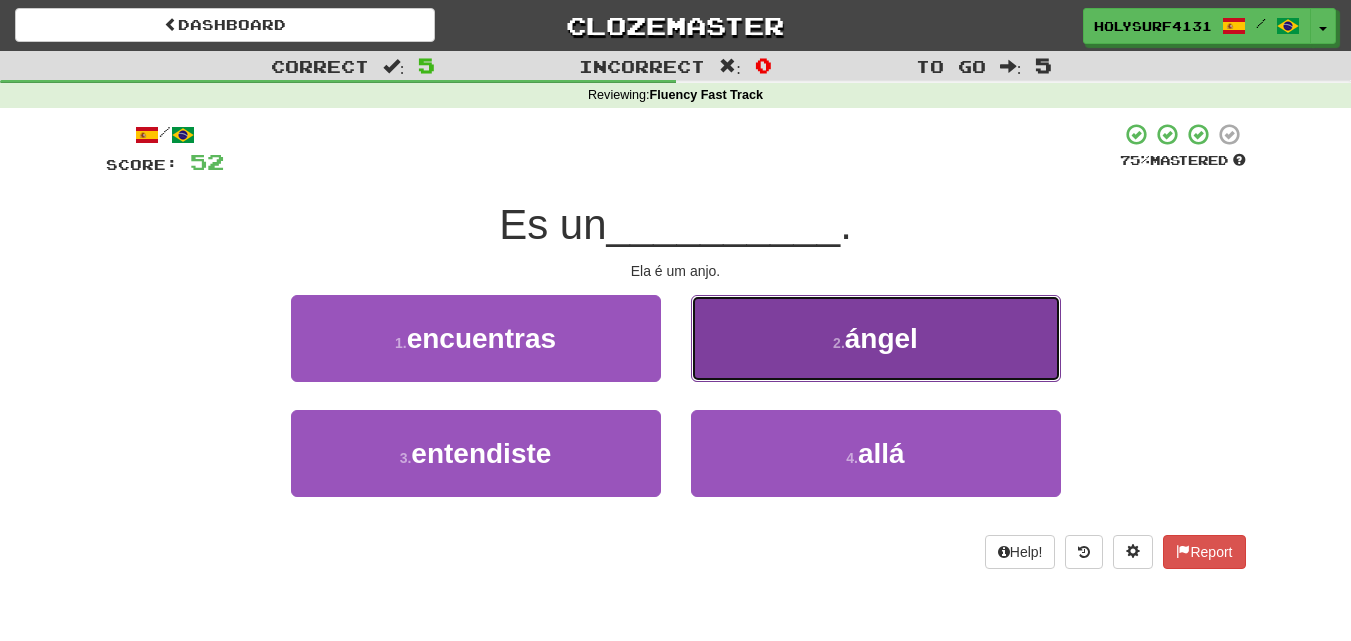 click on "2 .  ángel" at bounding box center [876, 338] 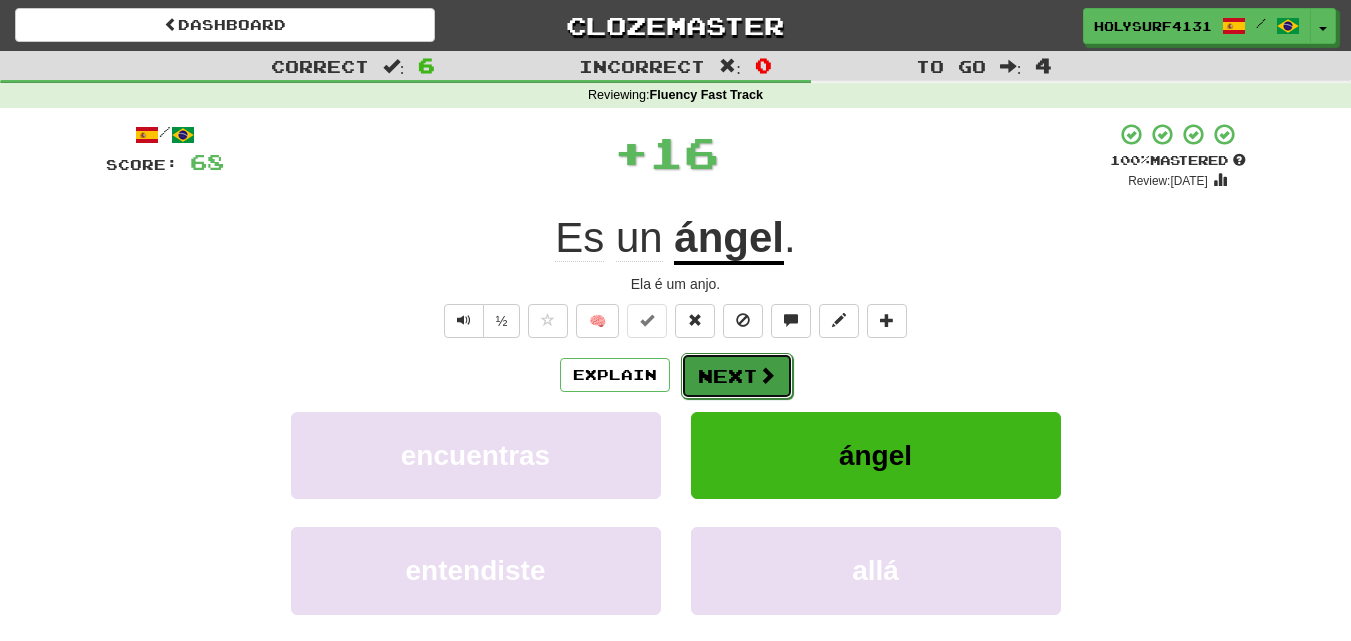 click on "Next" at bounding box center (737, 376) 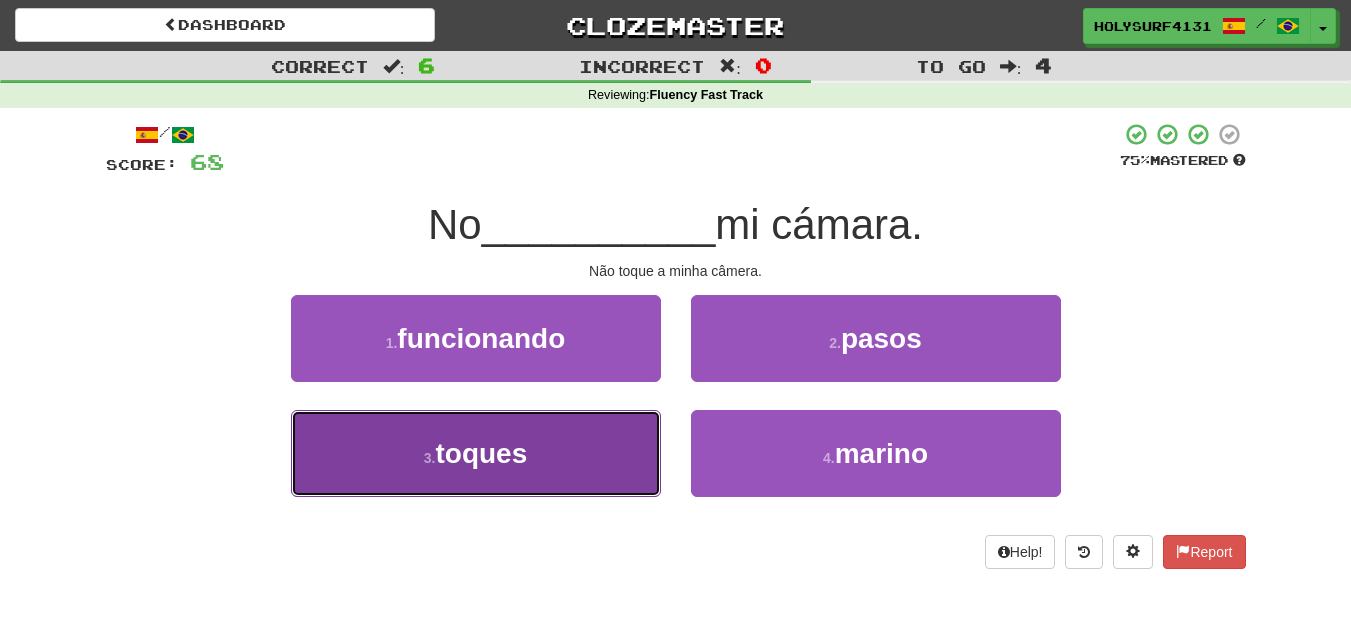 click on "3 .  toques" at bounding box center (476, 453) 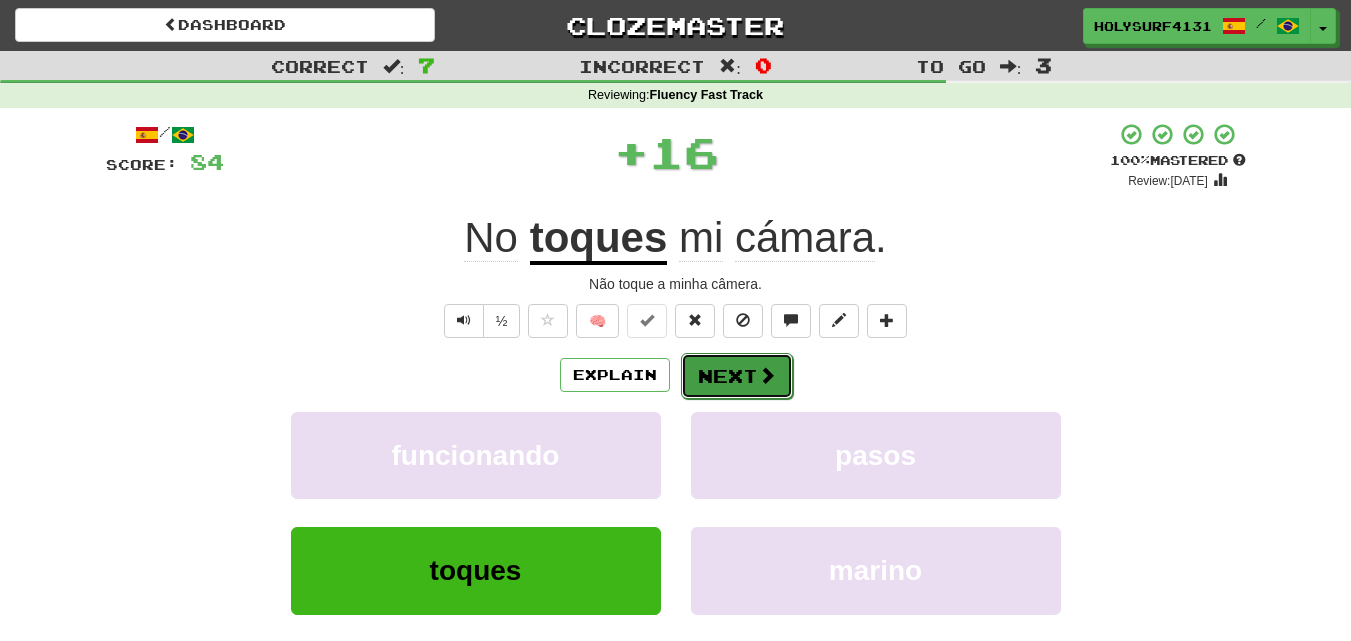 click on "Next" at bounding box center [737, 376] 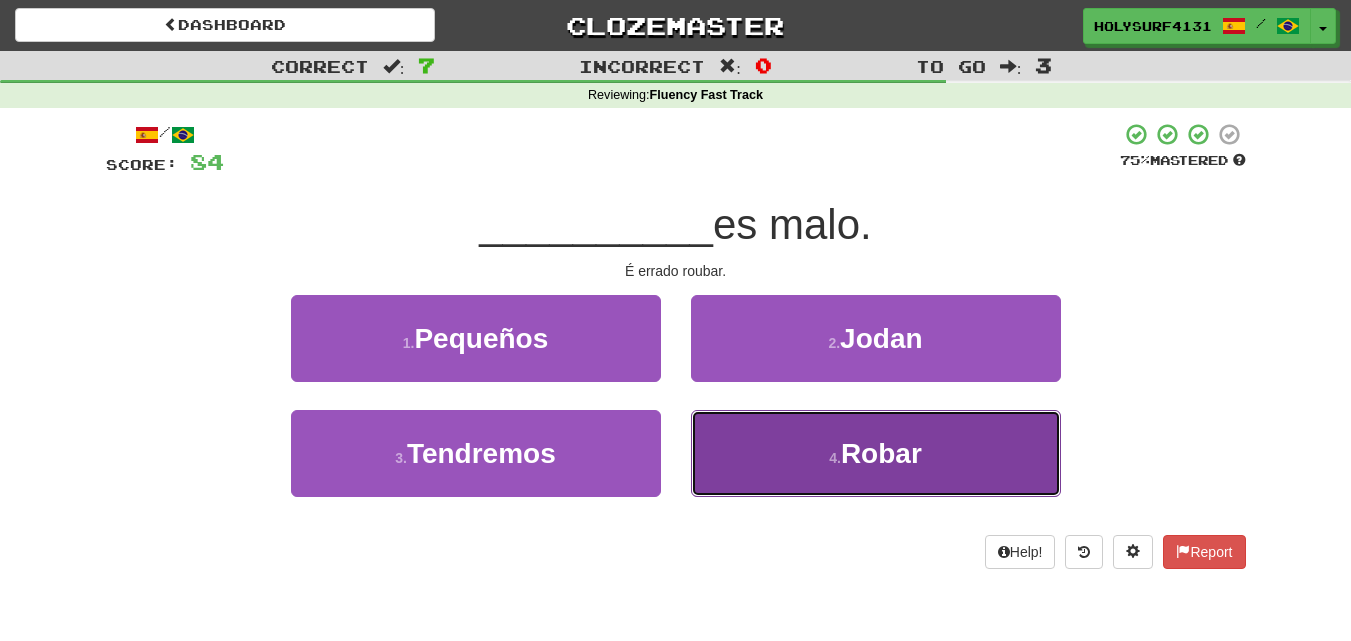 click on "4 .  Robar" at bounding box center [876, 453] 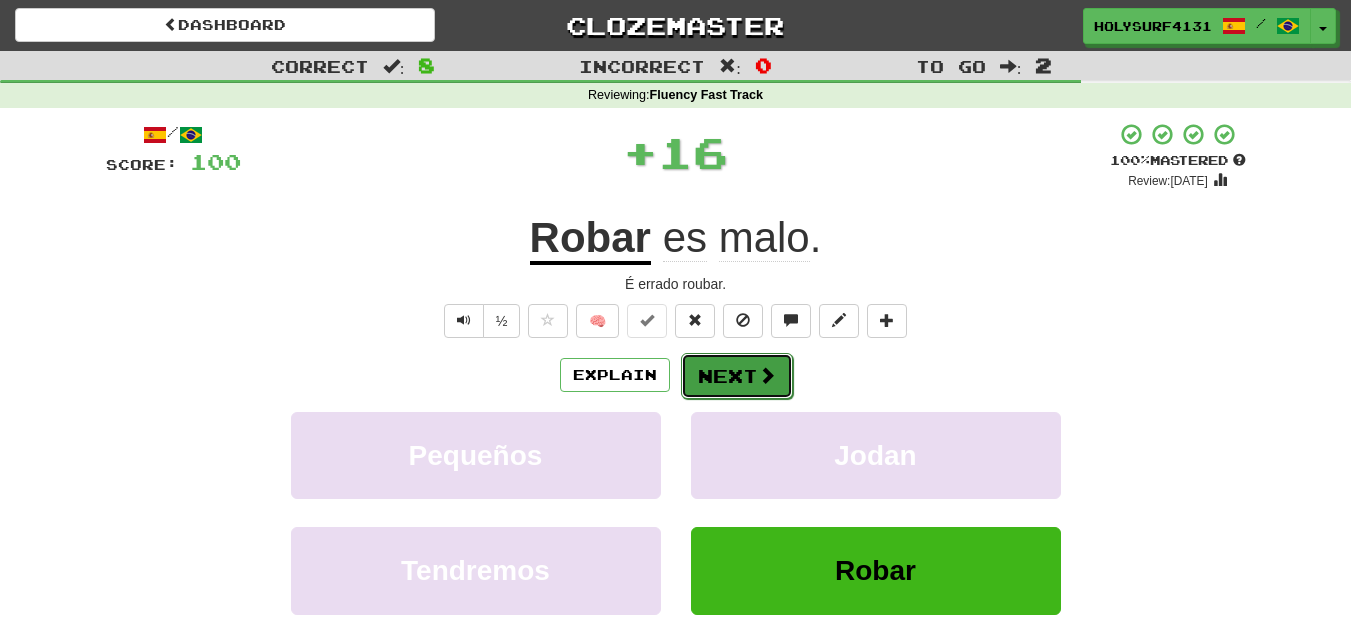click on "Next" at bounding box center [737, 376] 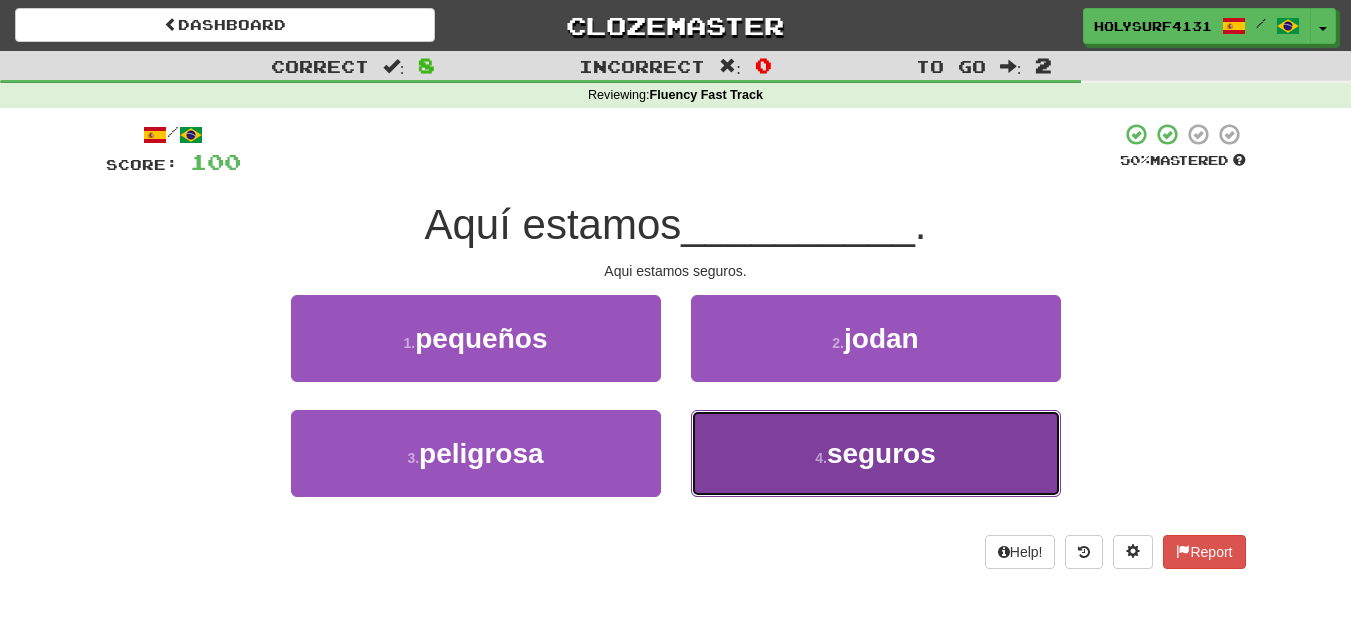 click on "4 .  seguros" at bounding box center [876, 453] 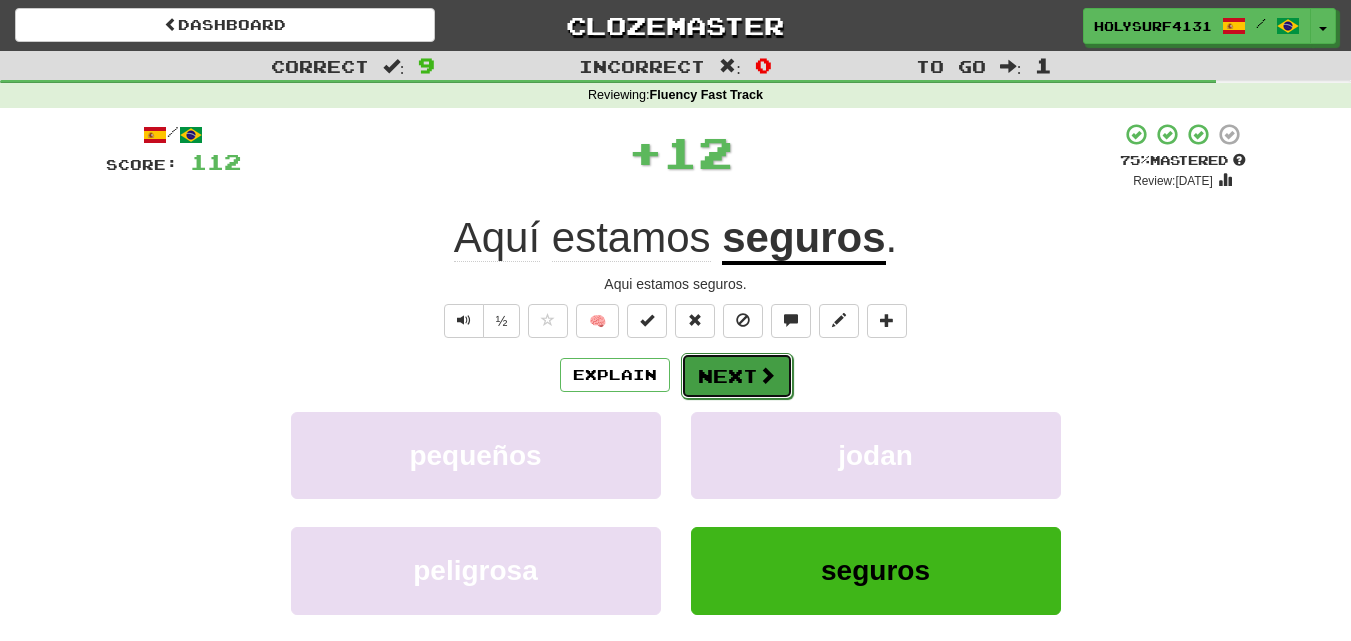 click on "Next" at bounding box center (737, 376) 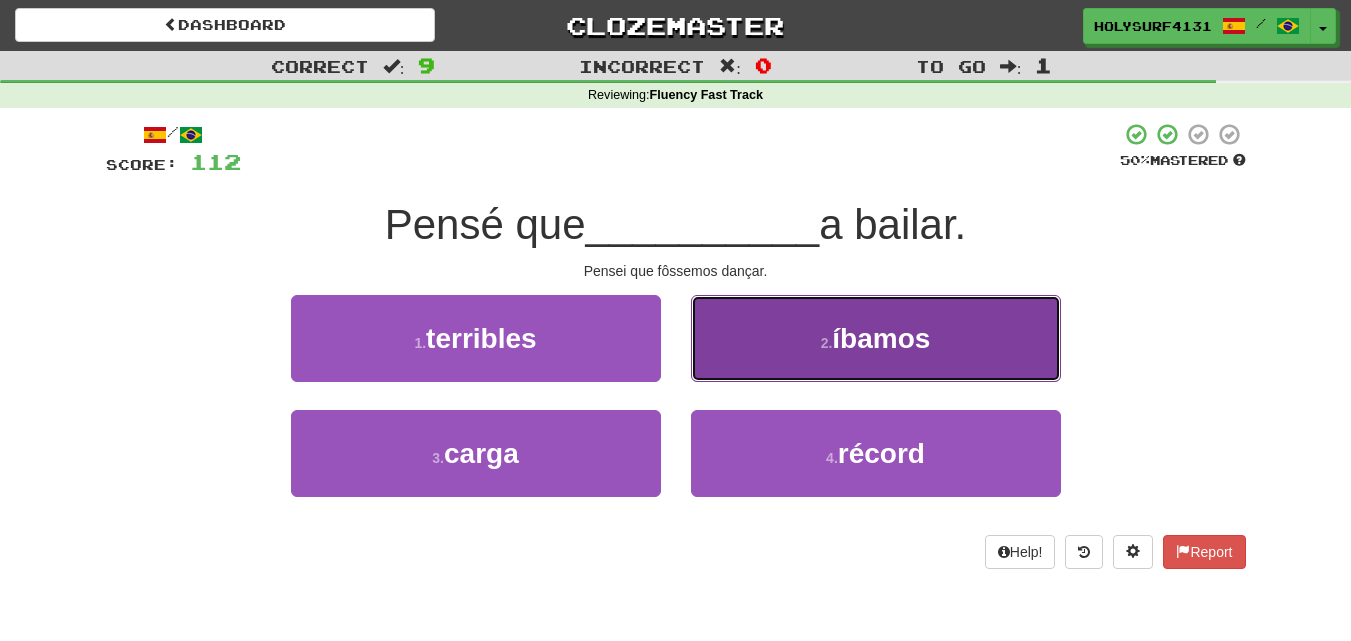 click on "2 .  íbamos" at bounding box center (876, 338) 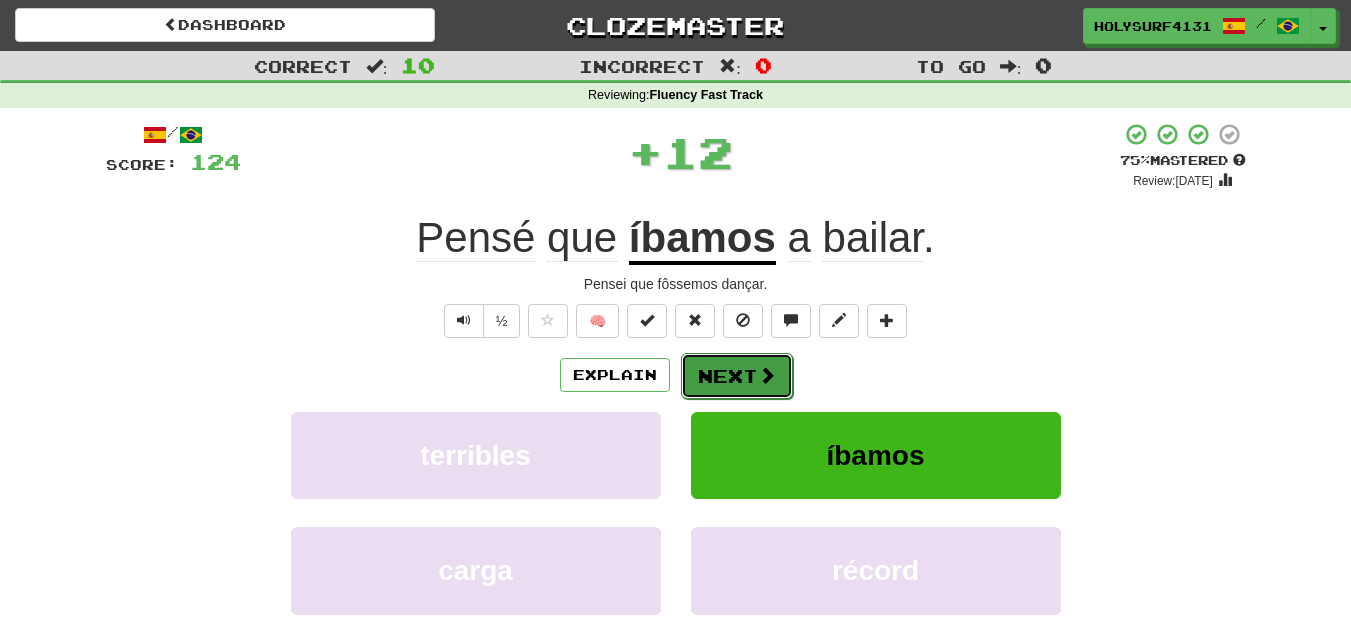 click on "Next" at bounding box center (737, 376) 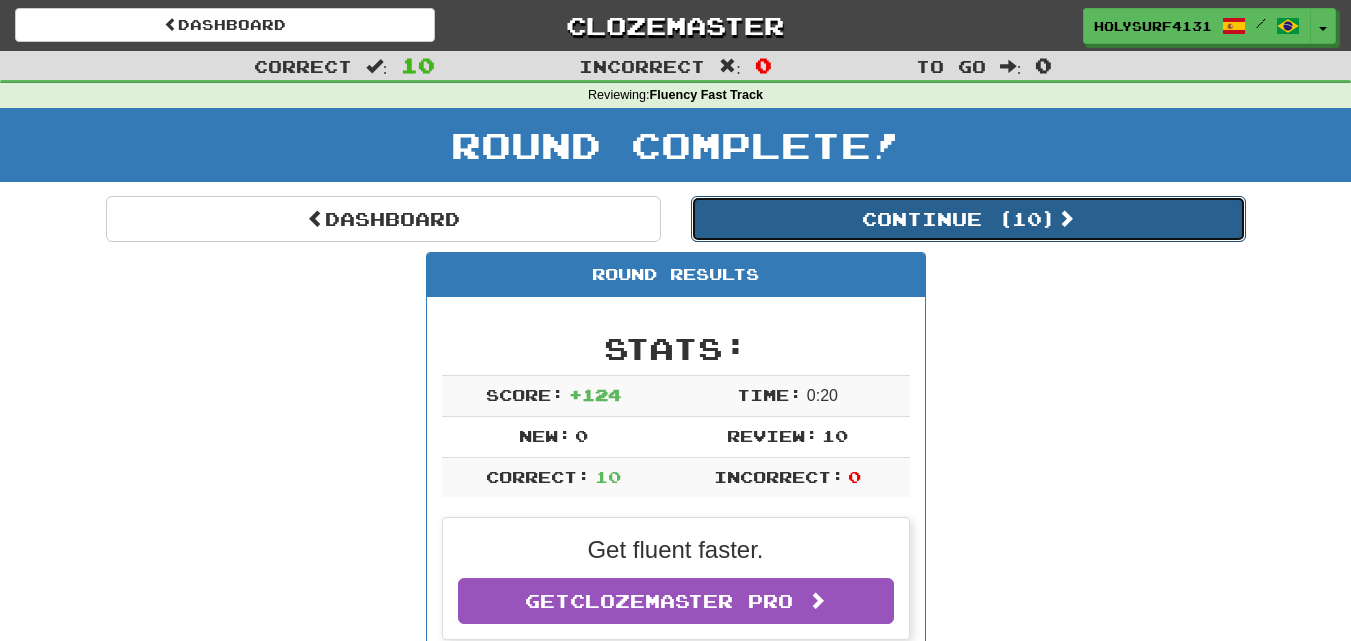 click on "Continue ( 10 )" at bounding box center (968, 219) 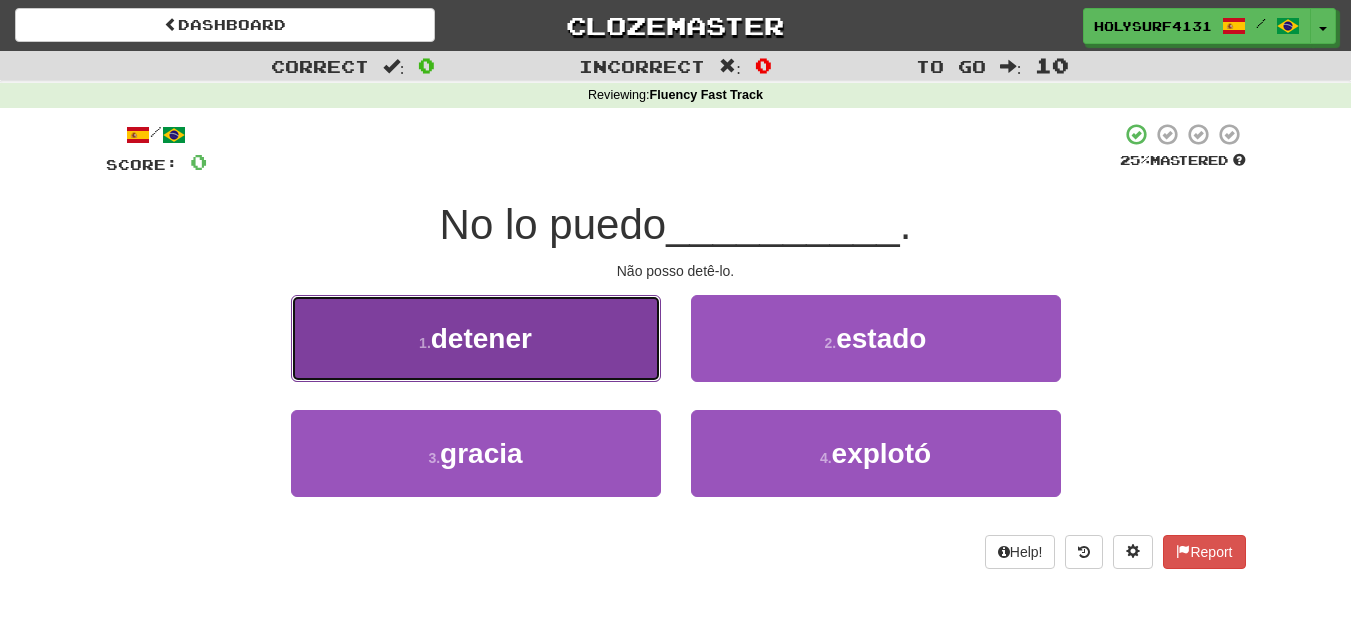 click on "1 .  detener" at bounding box center (476, 338) 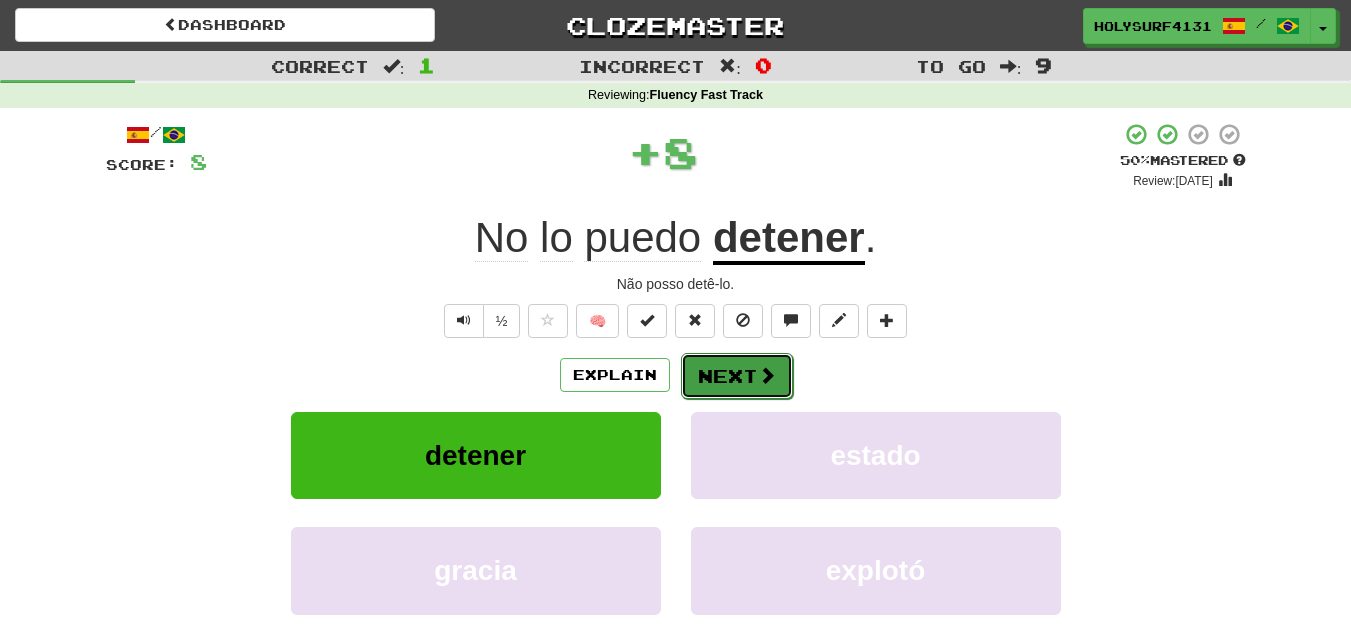 click on "Next" at bounding box center (737, 376) 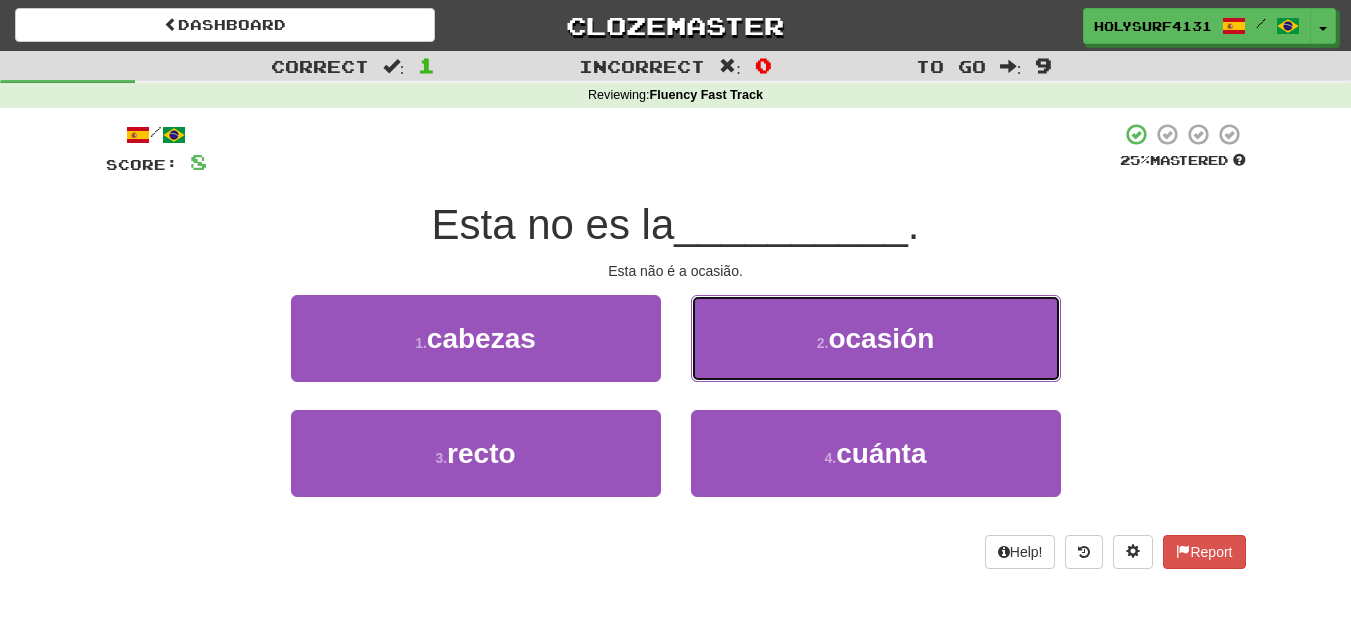 click on "2 .  ocasión" at bounding box center [876, 338] 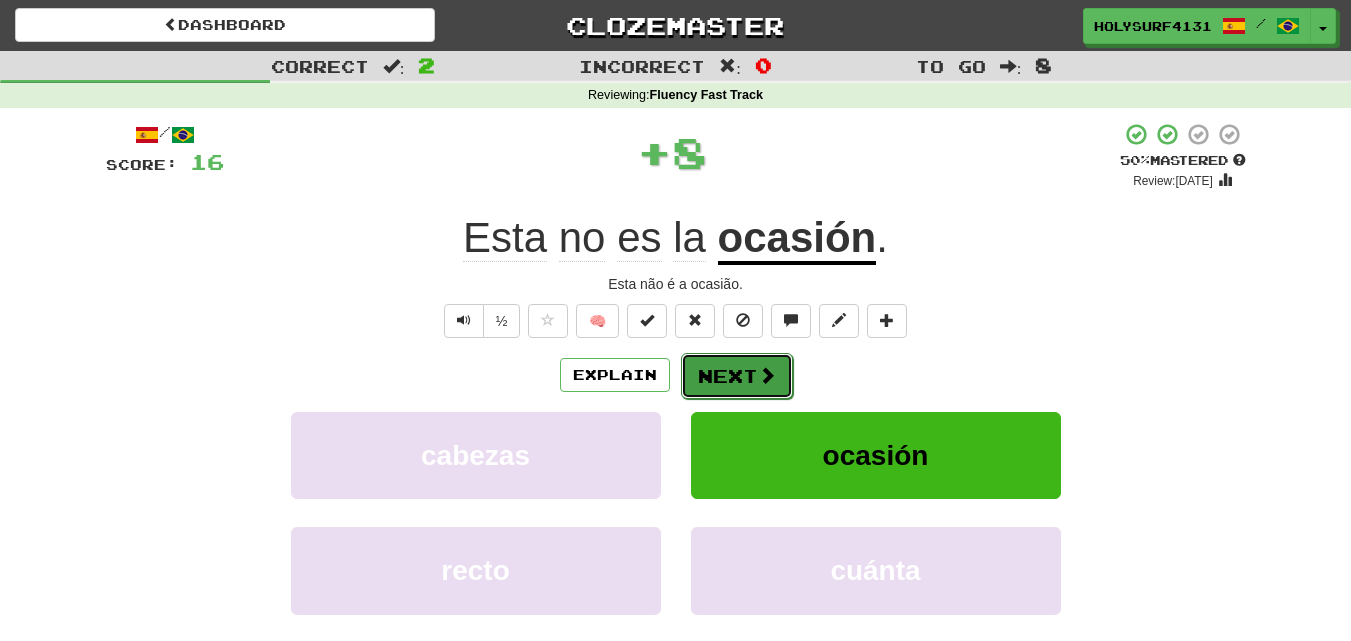 click on "Next" at bounding box center [737, 376] 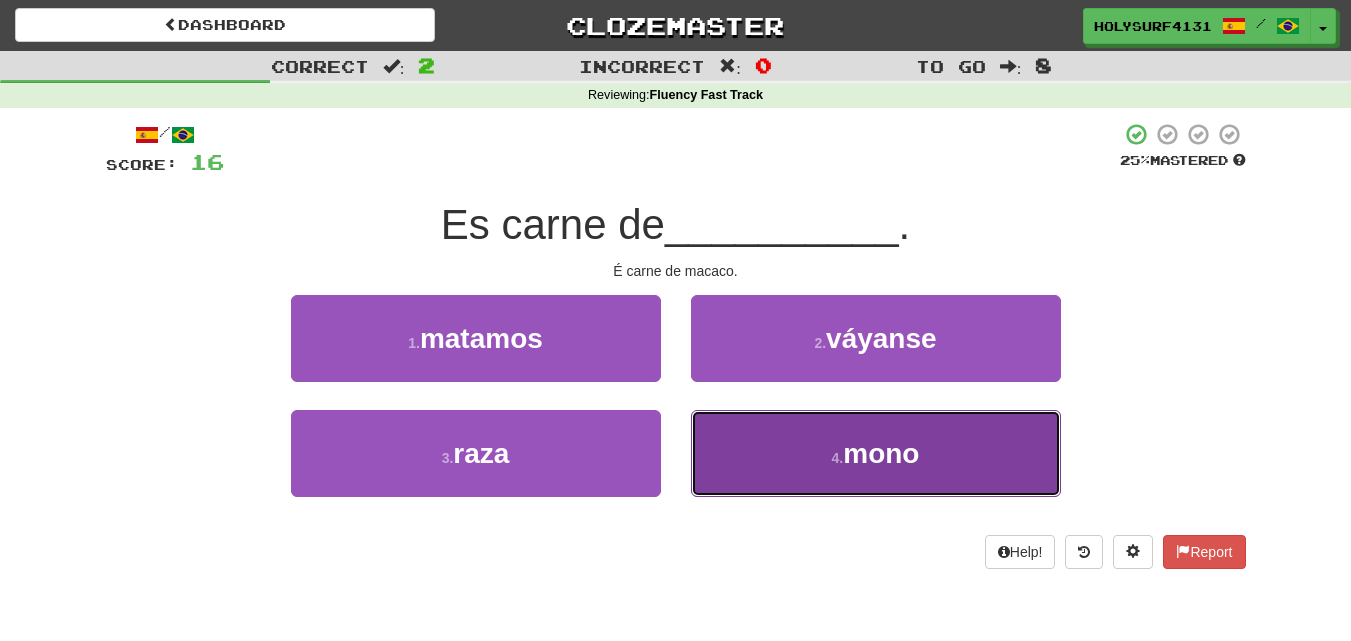 click on "4 .  mono" at bounding box center (876, 453) 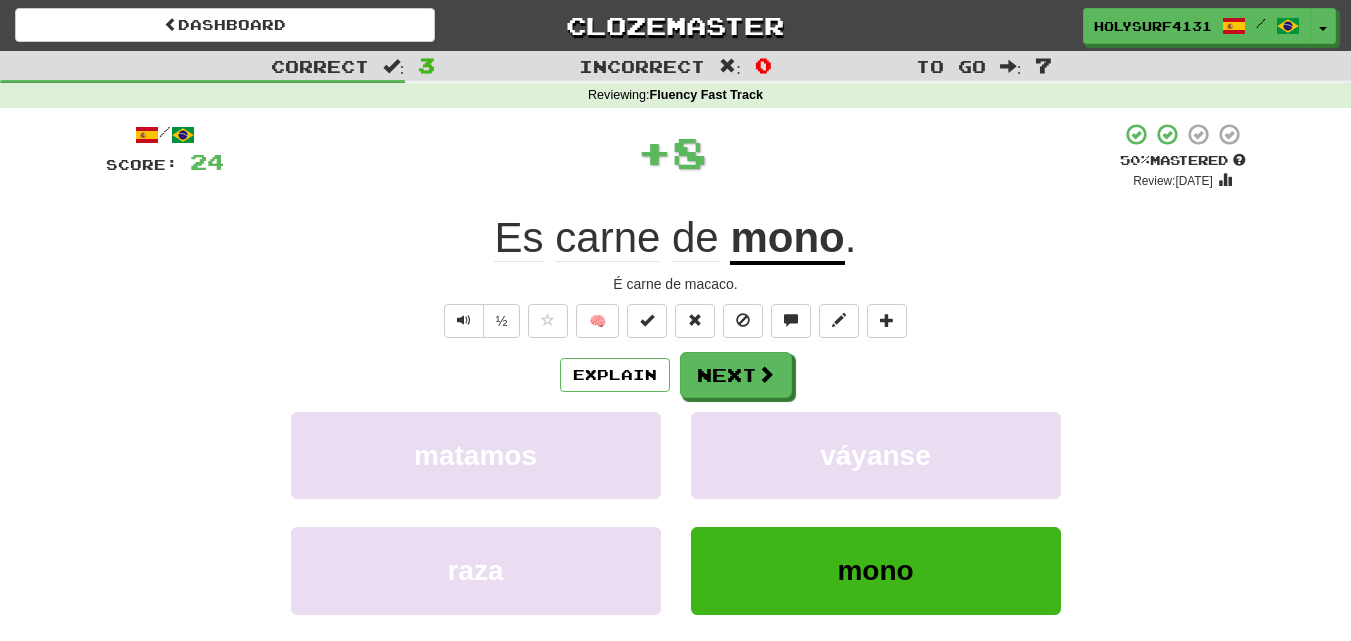 click on "/  Score:   24 + 8 50 %  Mastered Review:  [DATE] Es   carne   de   mono . É carne de macaco. ½ 🧠 Explain Next matamos váyanse raza mono Learn more: matamos váyanse raza mono  Help!  Report Sentence Source" at bounding box center (676, 435) 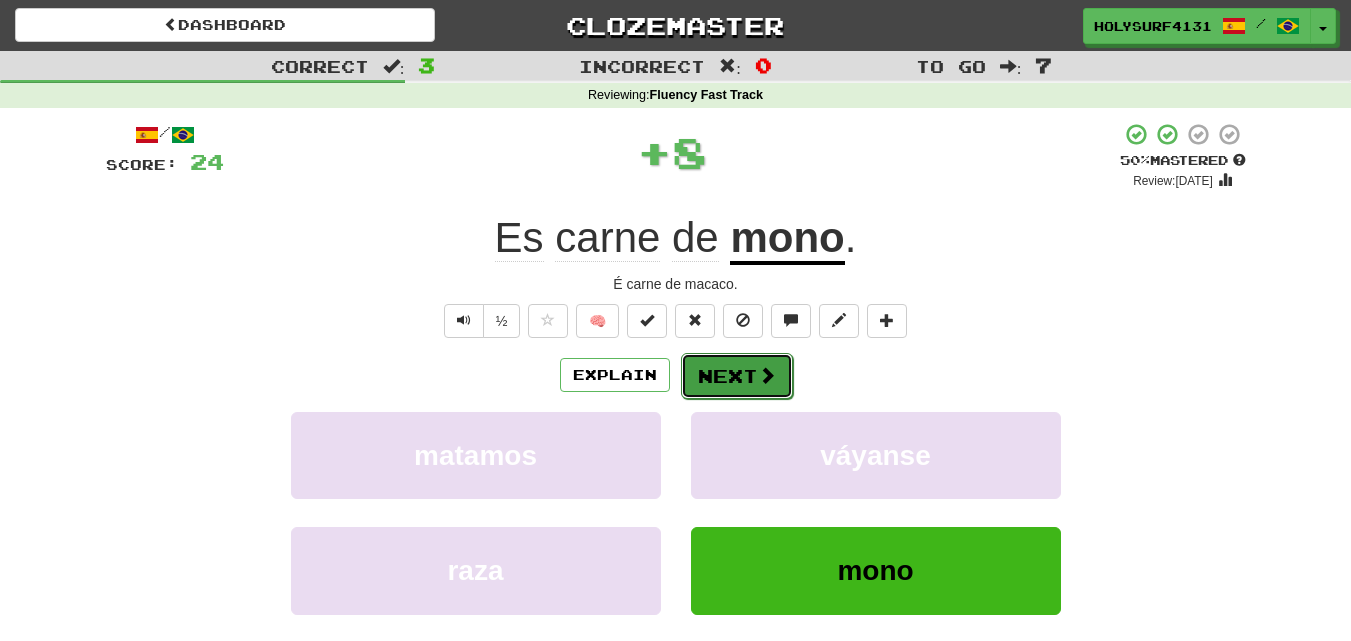 click on "Next" at bounding box center [737, 376] 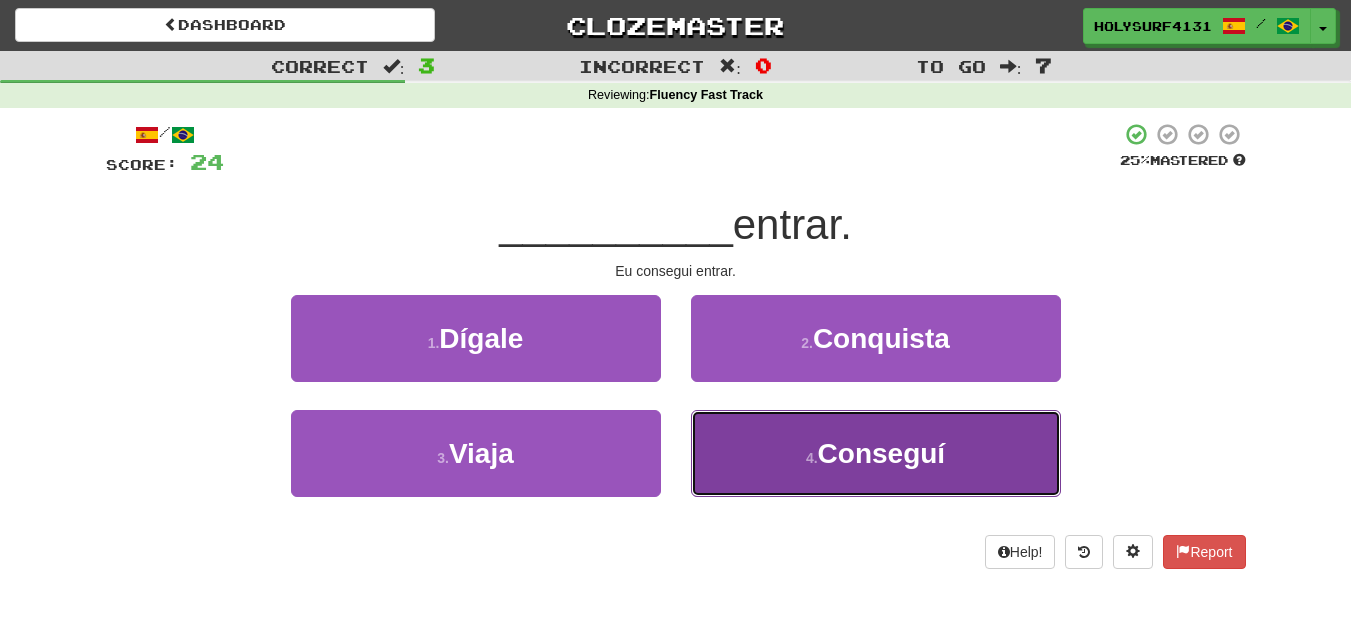 click on "4 .  Conseguí" at bounding box center (876, 453) 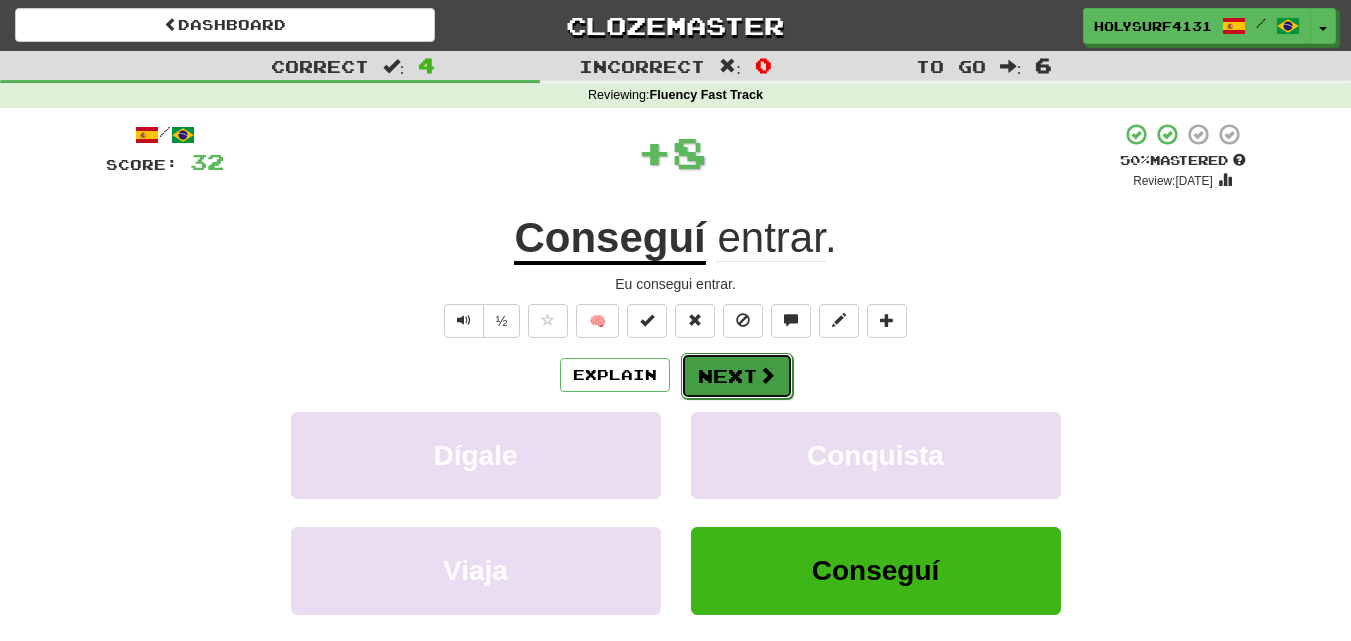 click on "Next" at bounding box center (737, 376) 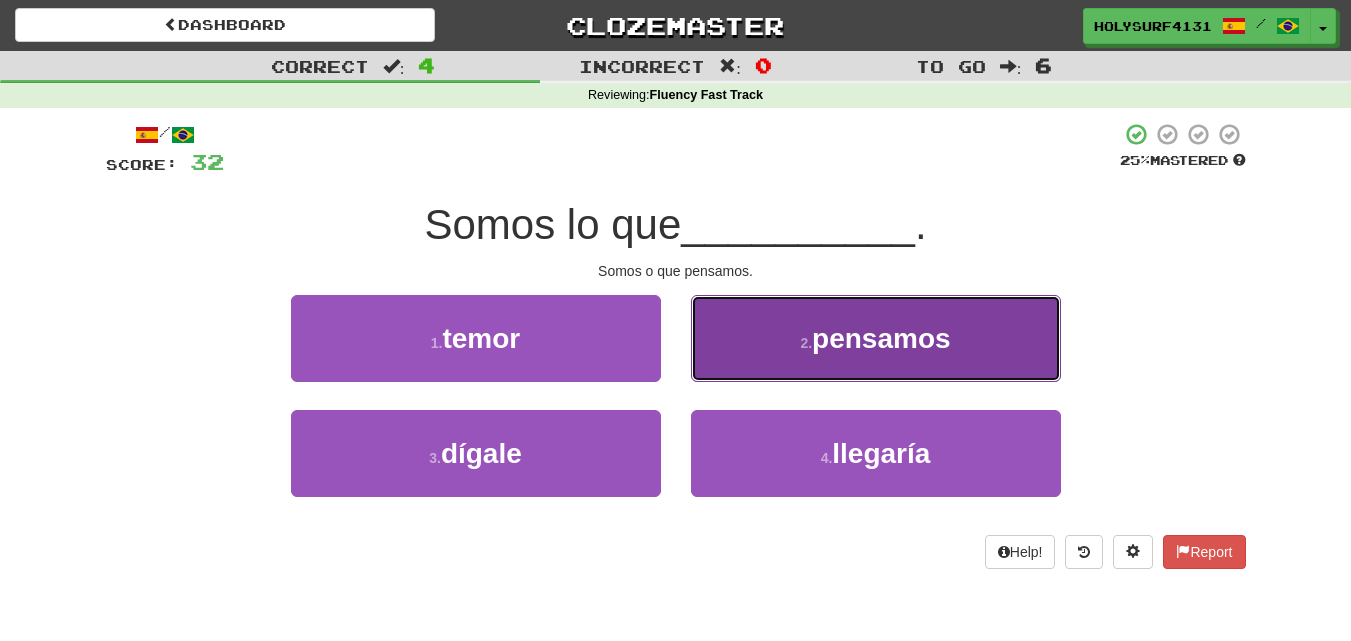 click on "2 .  pensamos" at bounding box center [876, 338] 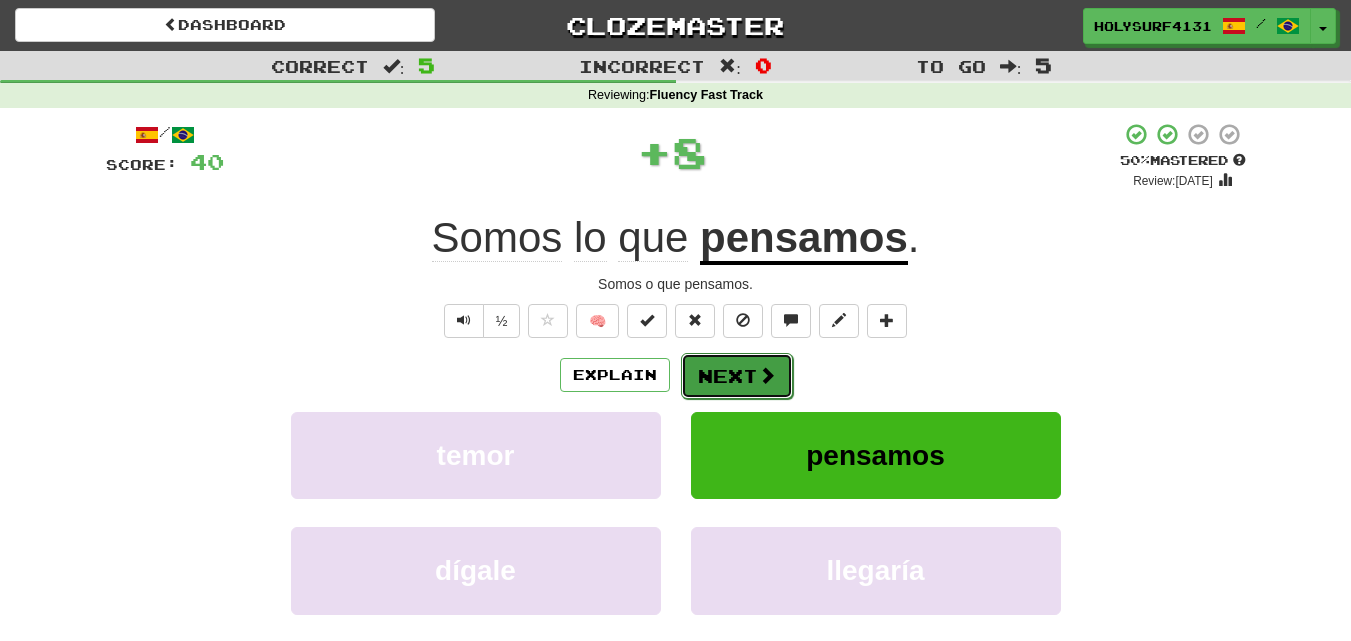 click on "Next" at bounding box center (737, 376) 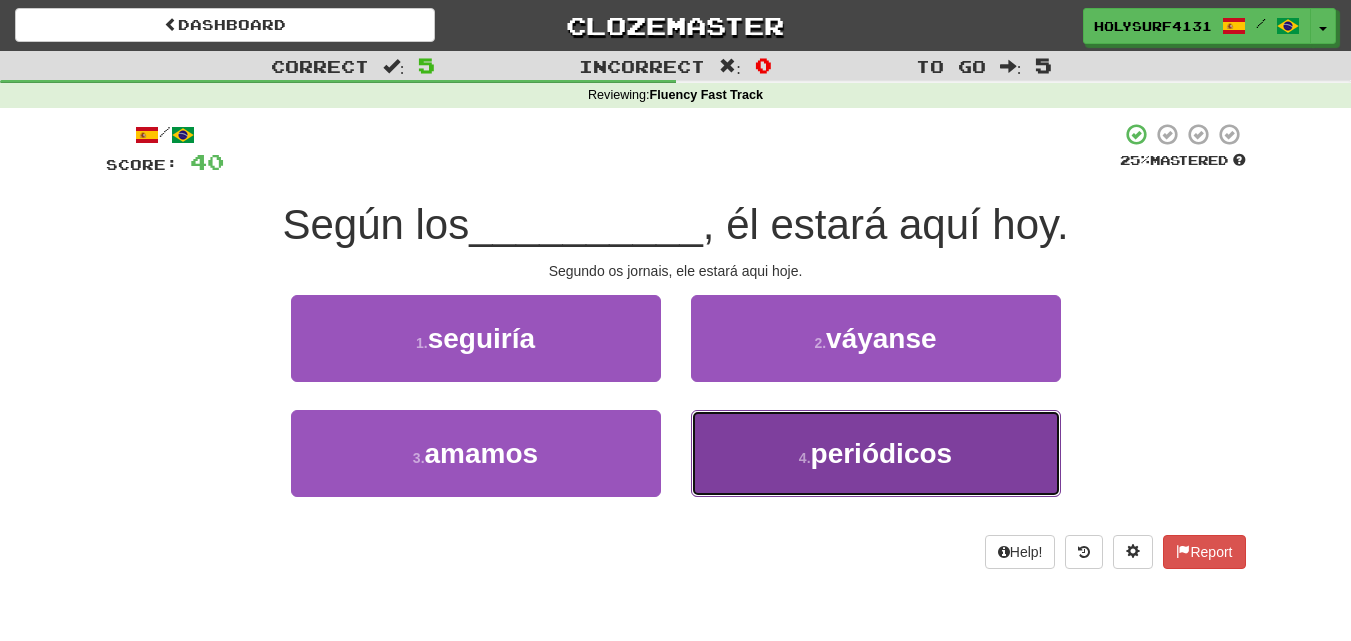 click on "4 .  periódicos" at bounding box center [876, 453] 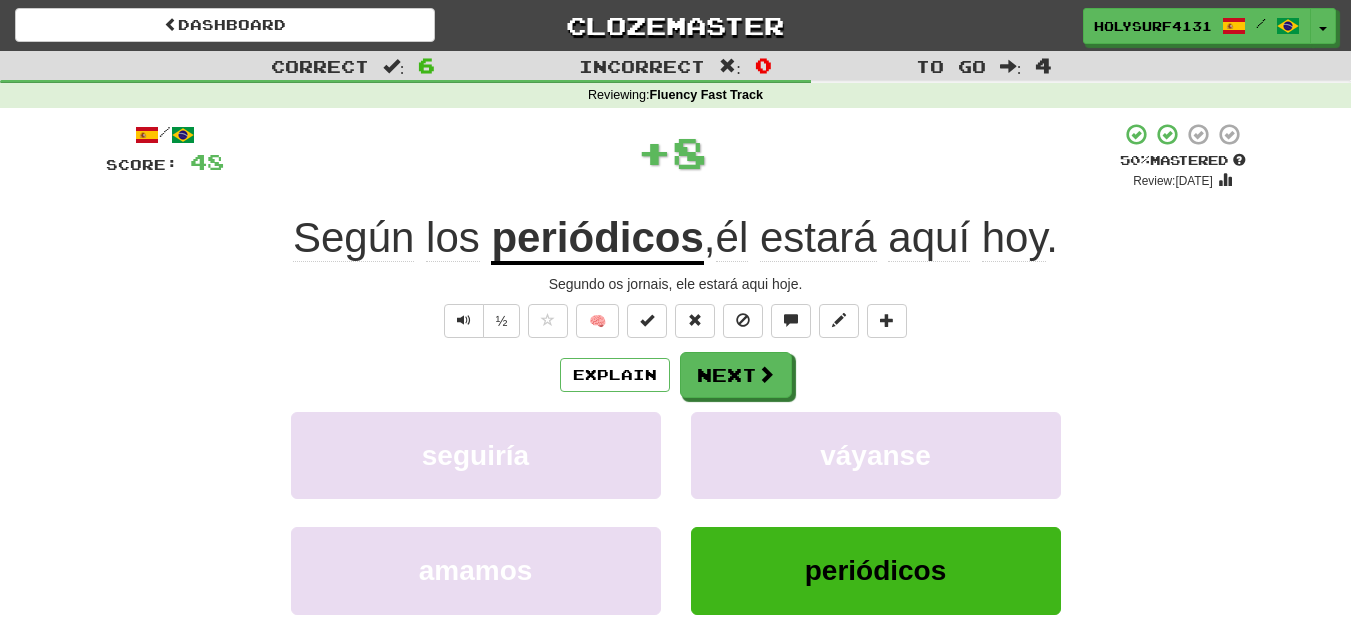 click on "/  Score:   48 + 8 50 %  Mastered Review:  [DATE] Según   los   periódicos ,  él   estará   aquí   hoy . Segundo os jornais, ele estará aqui hoje. ½ 🧠 Explain Next seguiría váyanse amamos periódicos Learn more: seguiría váyanse amamos periódicos  Help!  Report Sentence Source" at bounding box center (676, 435) 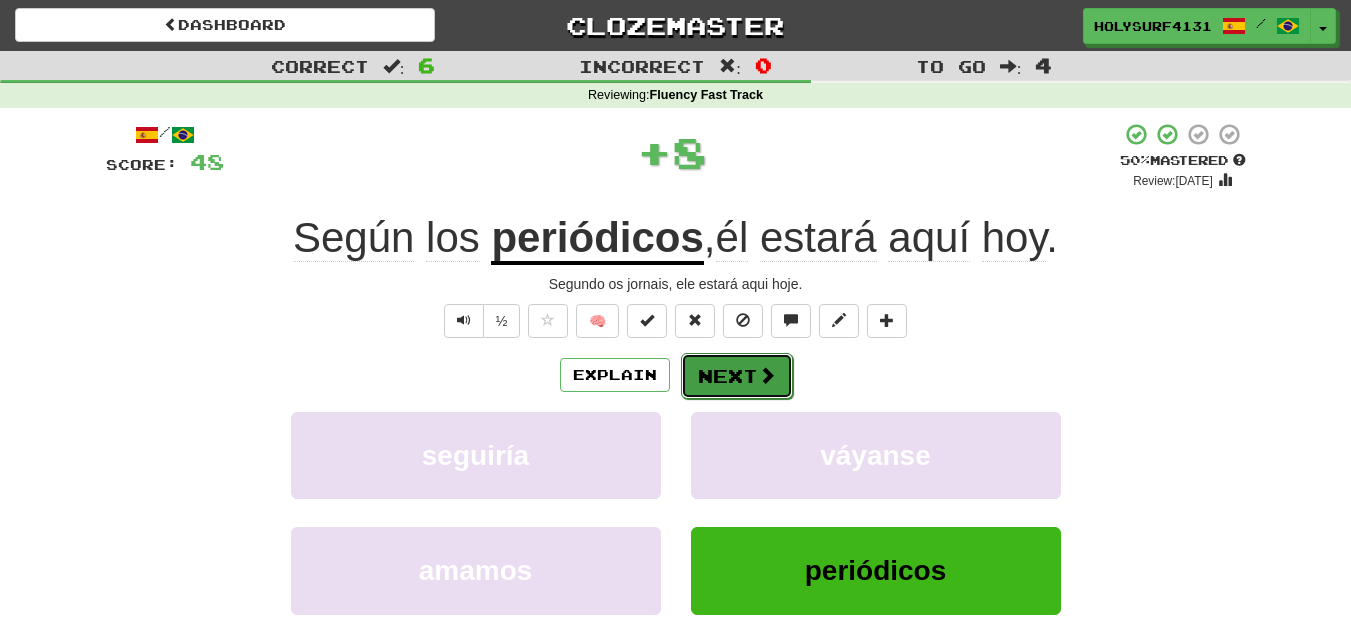 click on "Next" at bounding box center (737, 376) 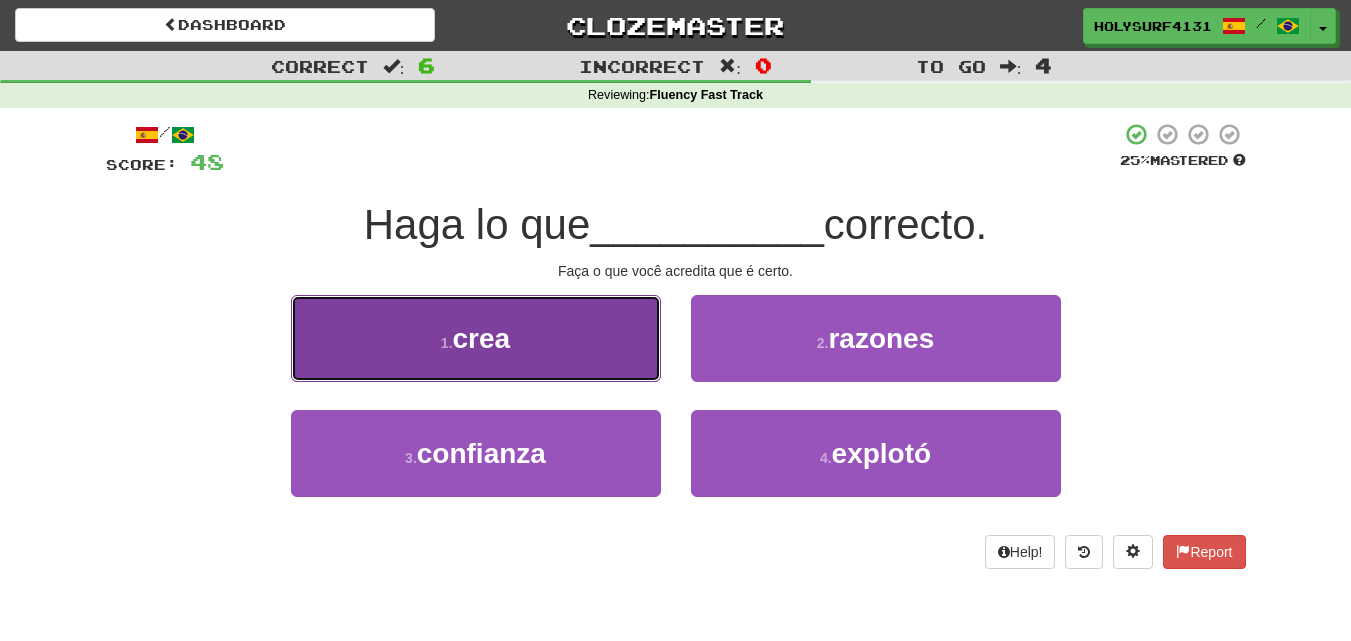 click on "1 .  crea" at bounding box center (476, 338) 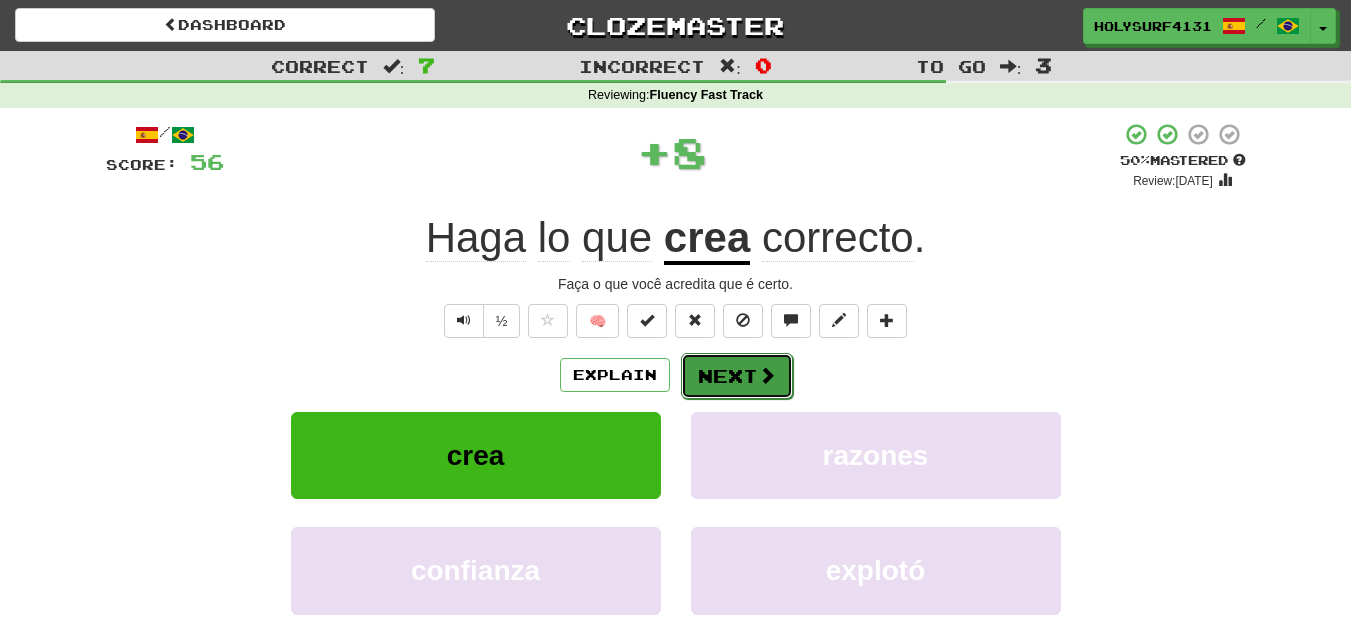 click at bounding box center (767, 375) 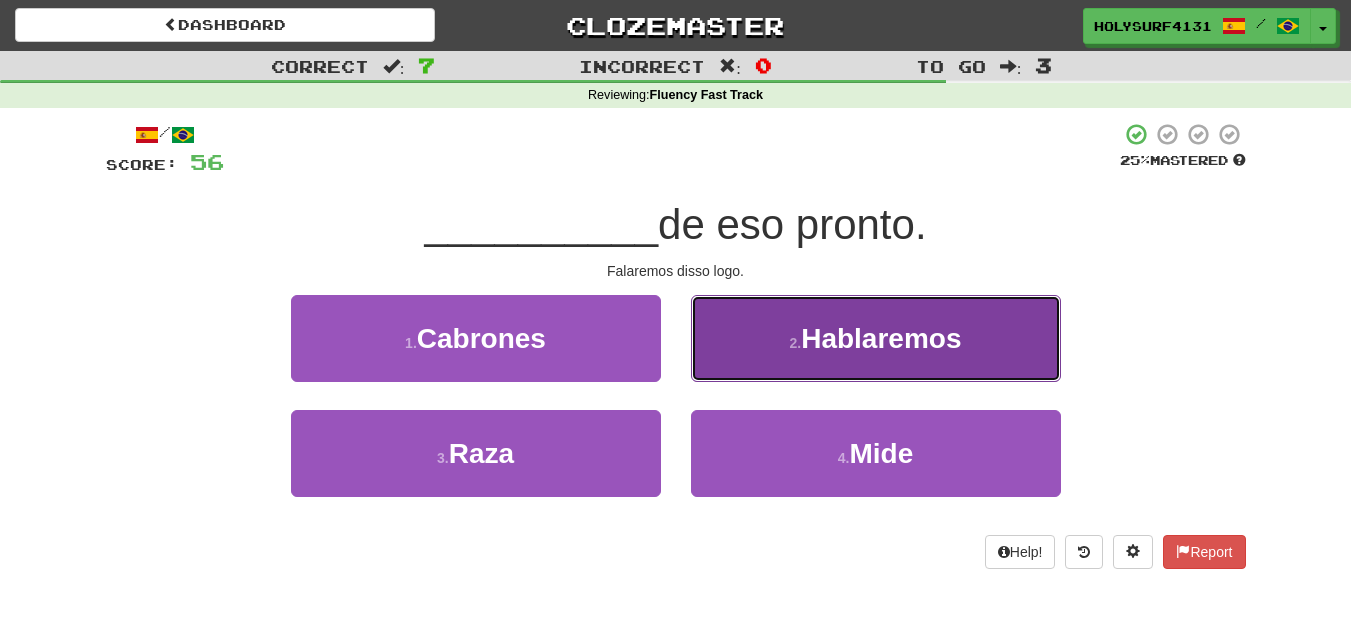 click on "2 .  Hablaremos" at bounding box center [876, 338] 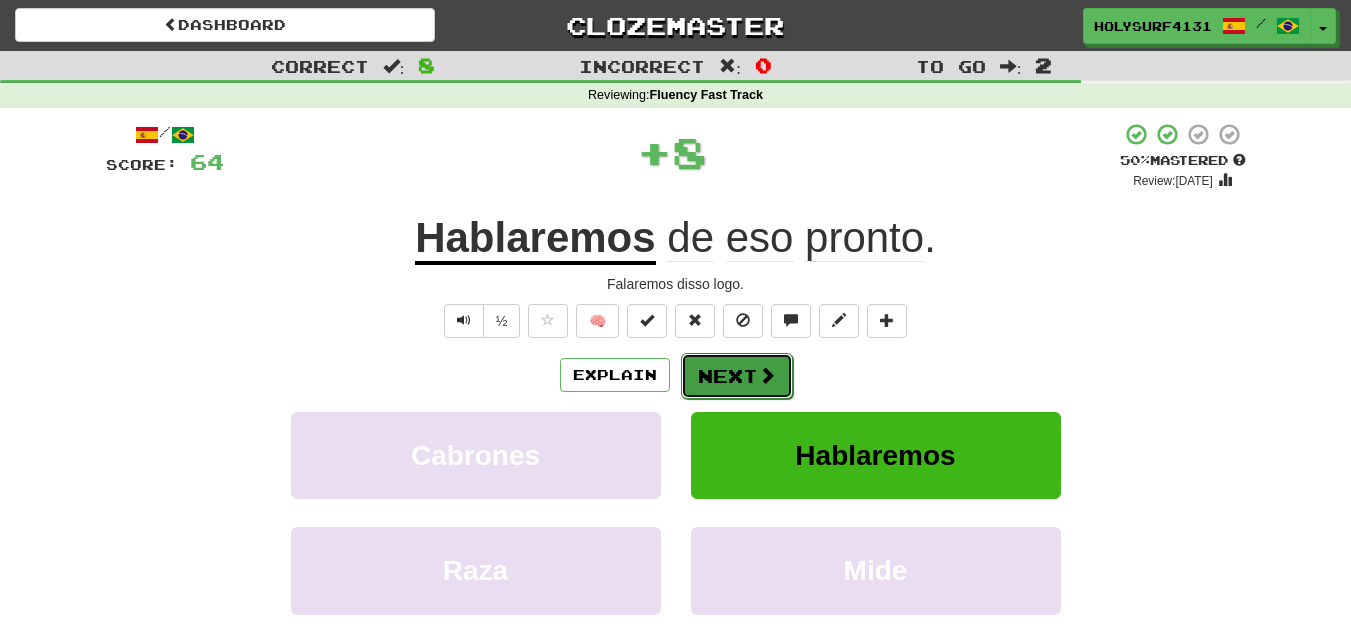 click on "Next" at bounding box center [737, 376] 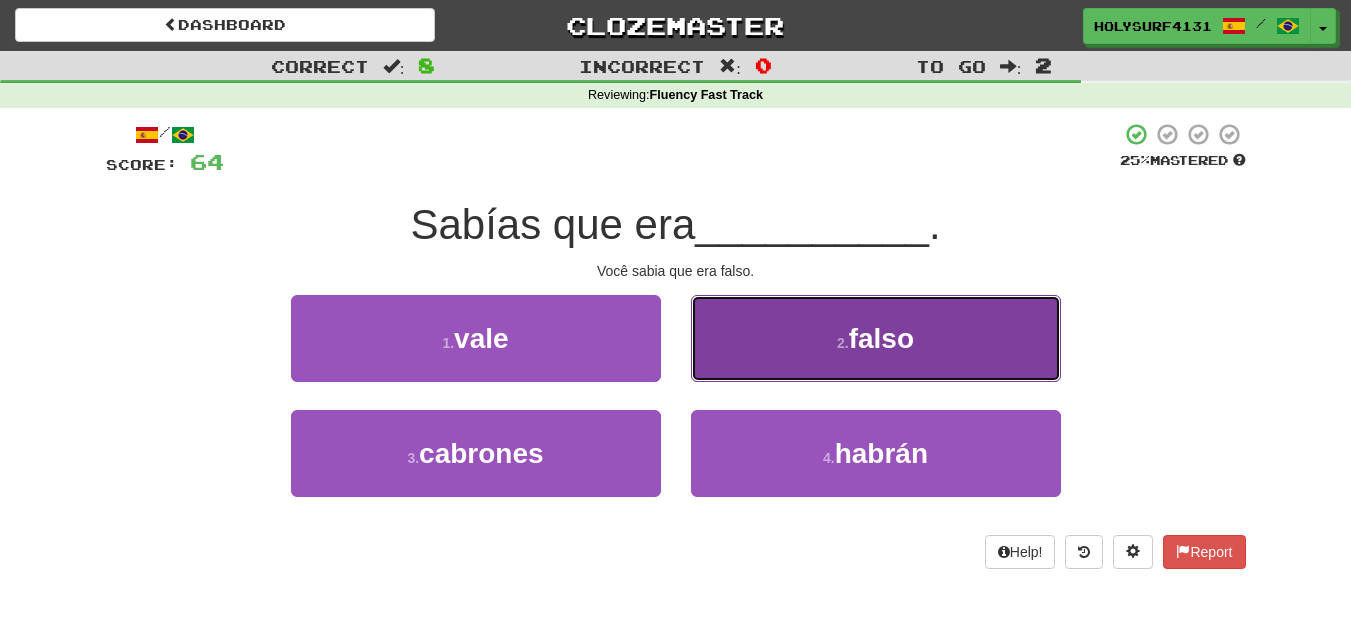 click on "2 .  falso" at bounding box center [876, 338] 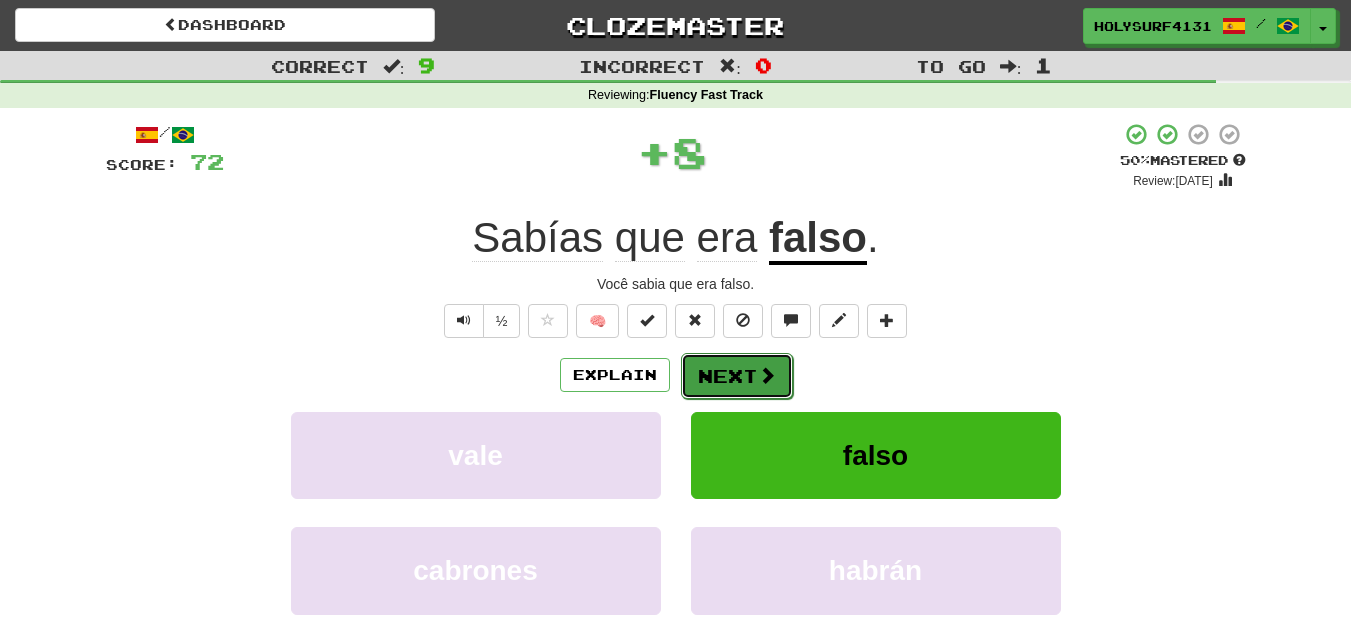 click on "Next" at bounding box center (737, 376) 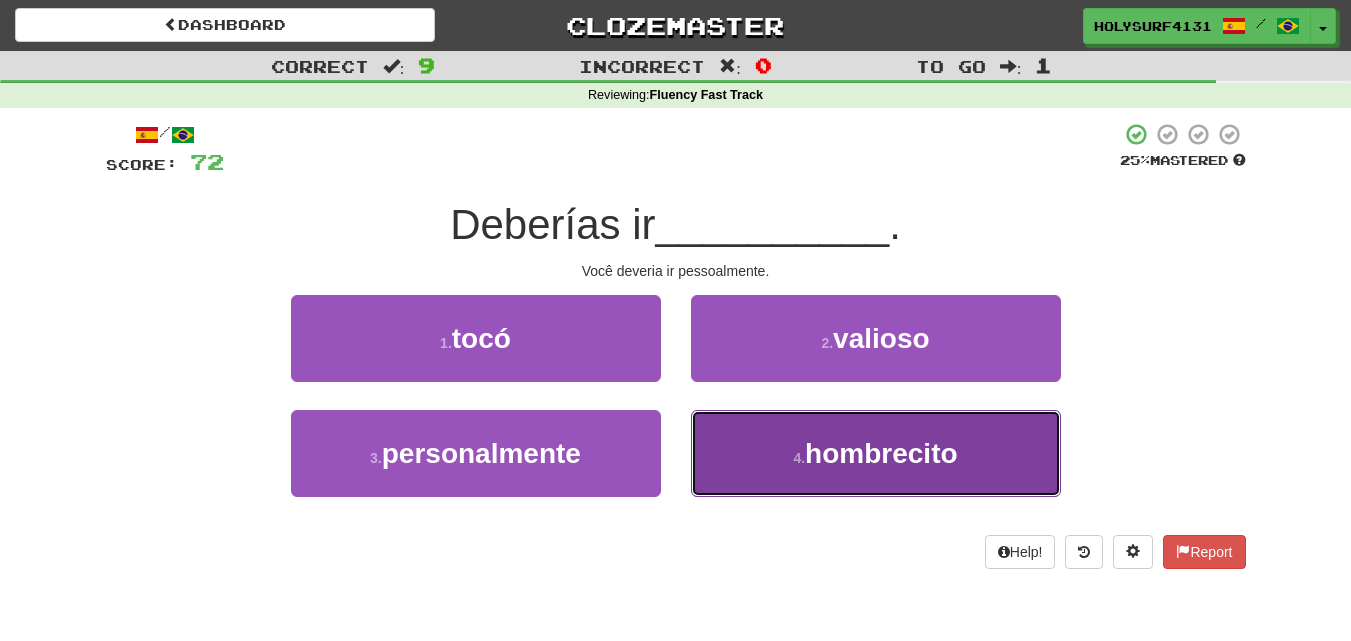 click on "4 .  hombrecito" at bounding box center (876, 453) 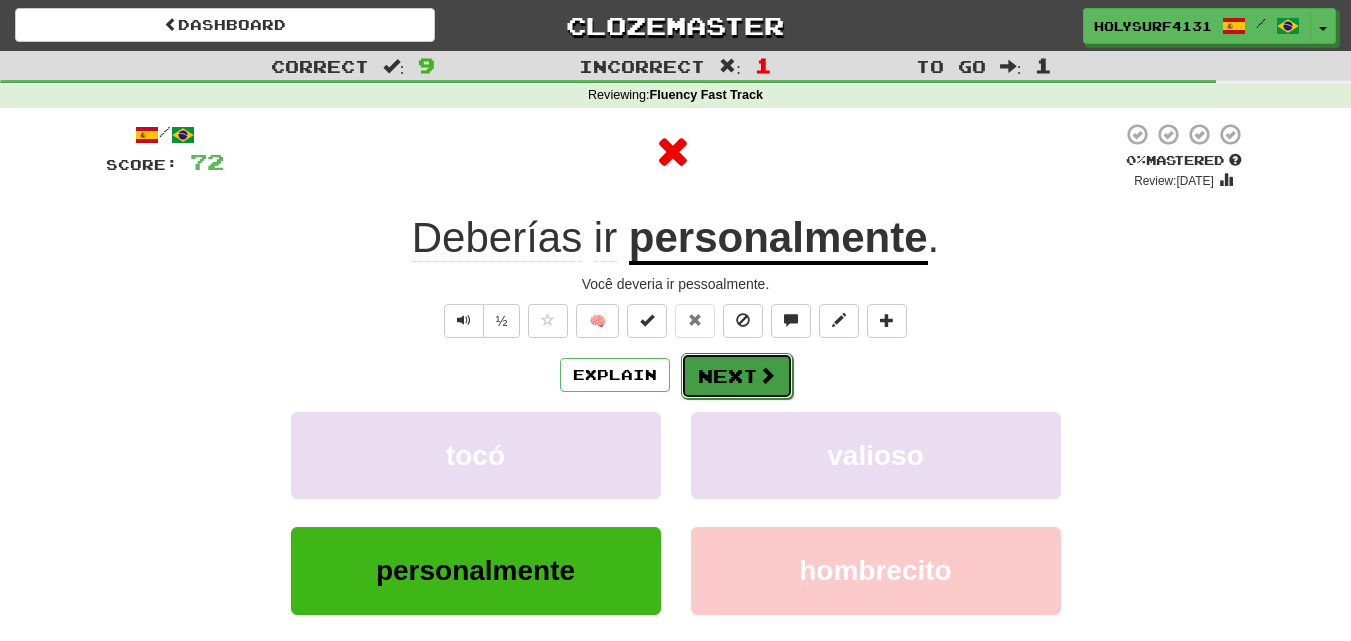 click on "Next" at bounding box center (737, 376) 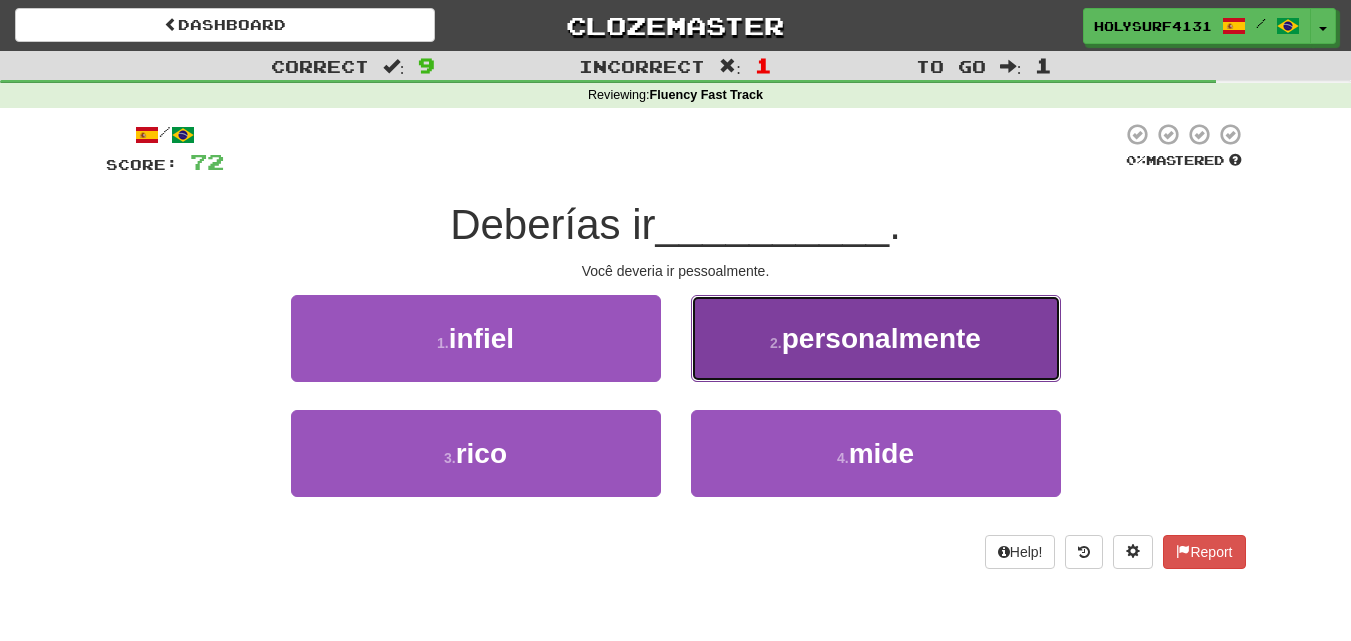 click on "2 .  personalmente" at bounding box center [876, 338] 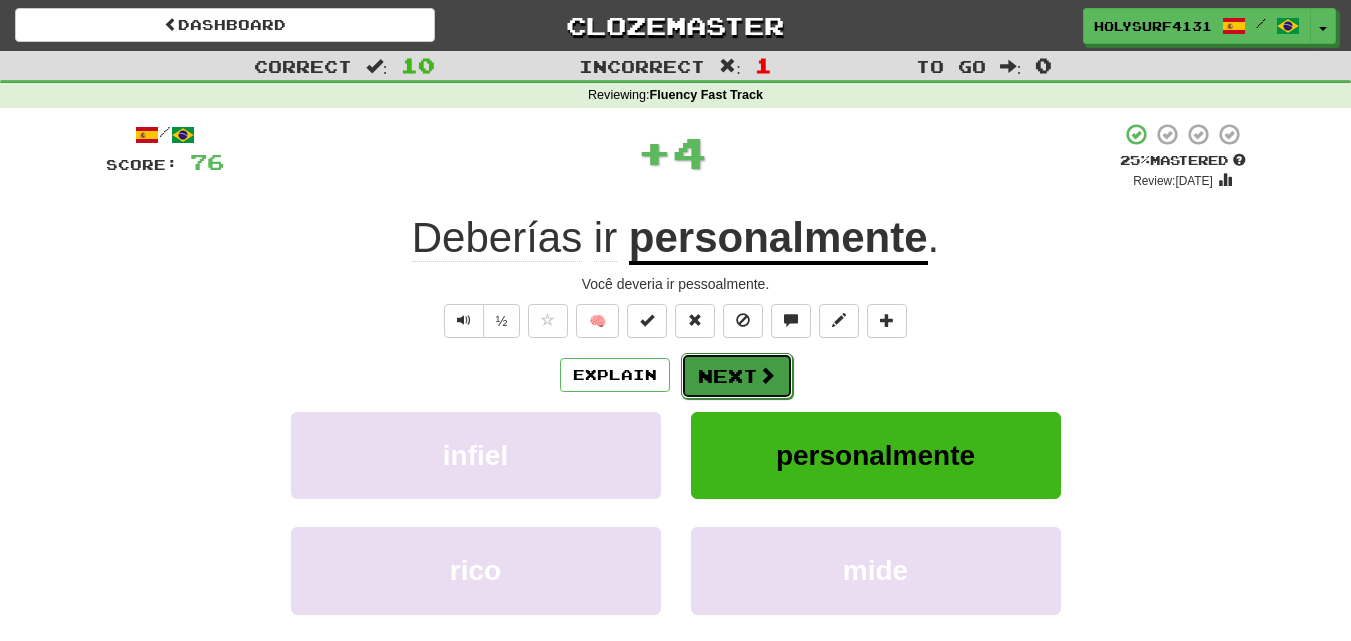 click on "Next" at bounding box center (737, 376) 